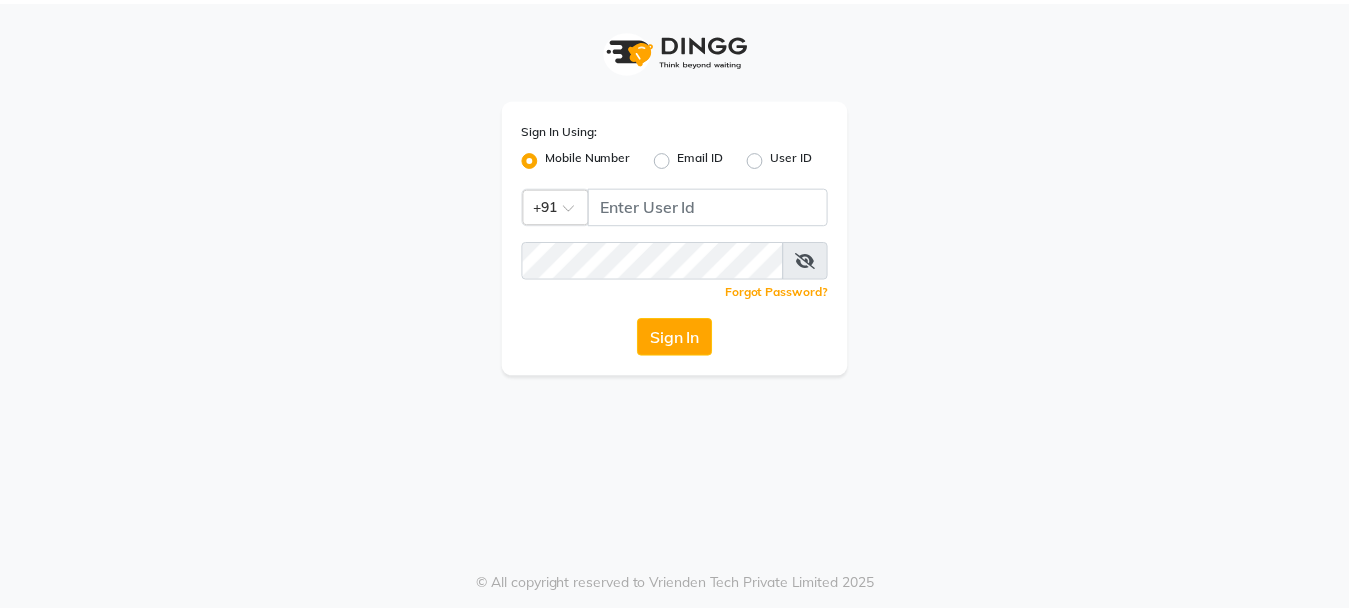 scroll, scrollTop: 0, scrollLeft: 0, axis: both 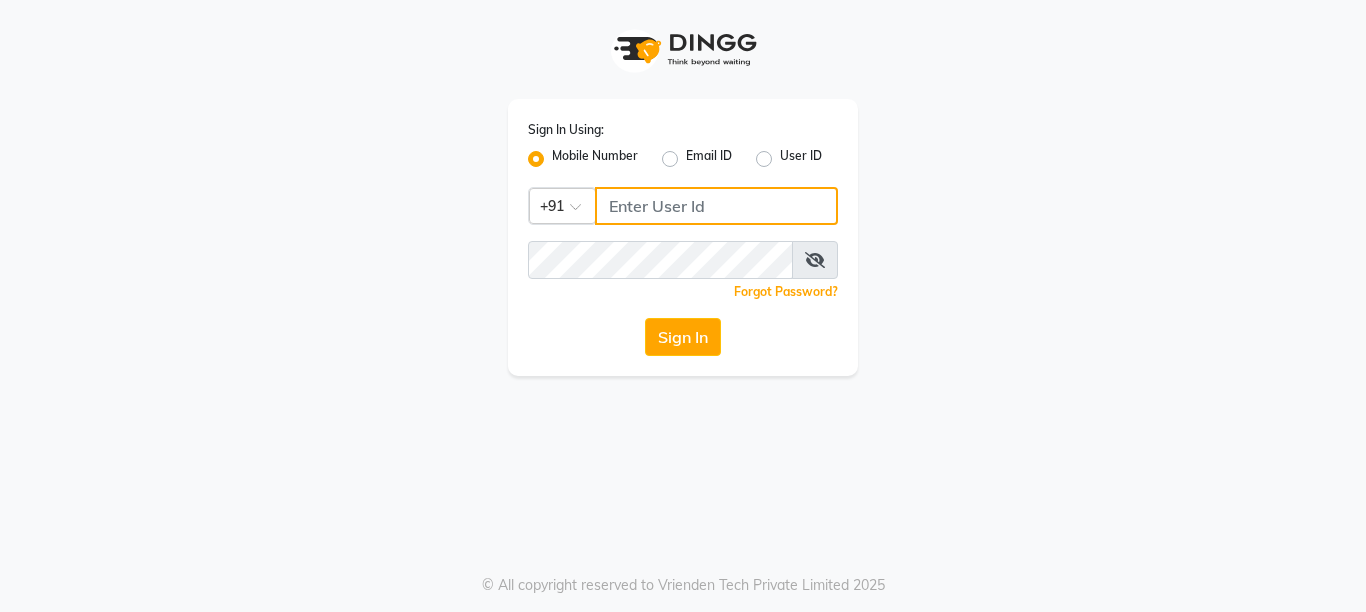 click 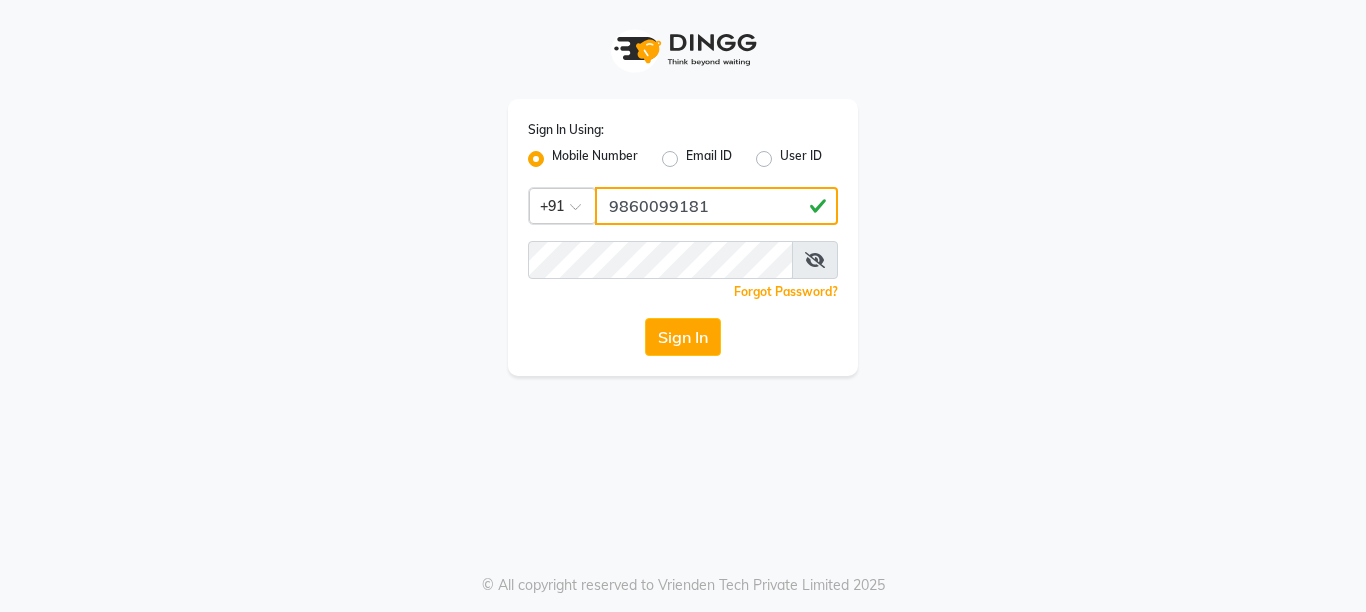 type on "9860099181" 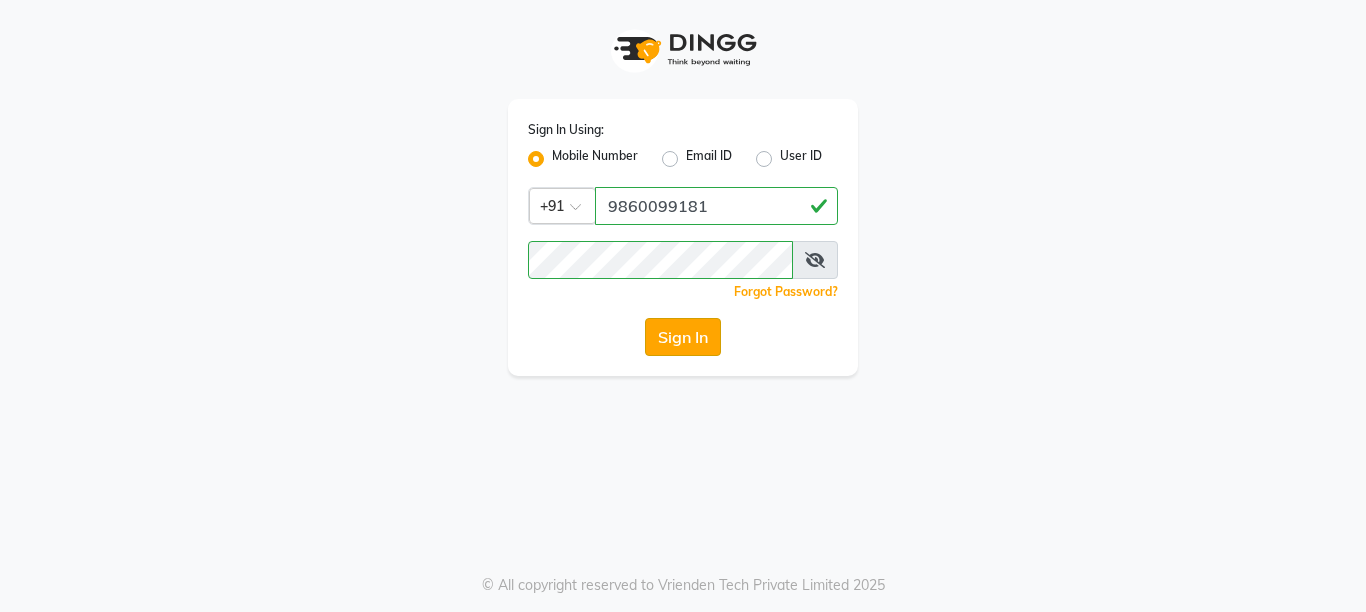 click on "Sign In" 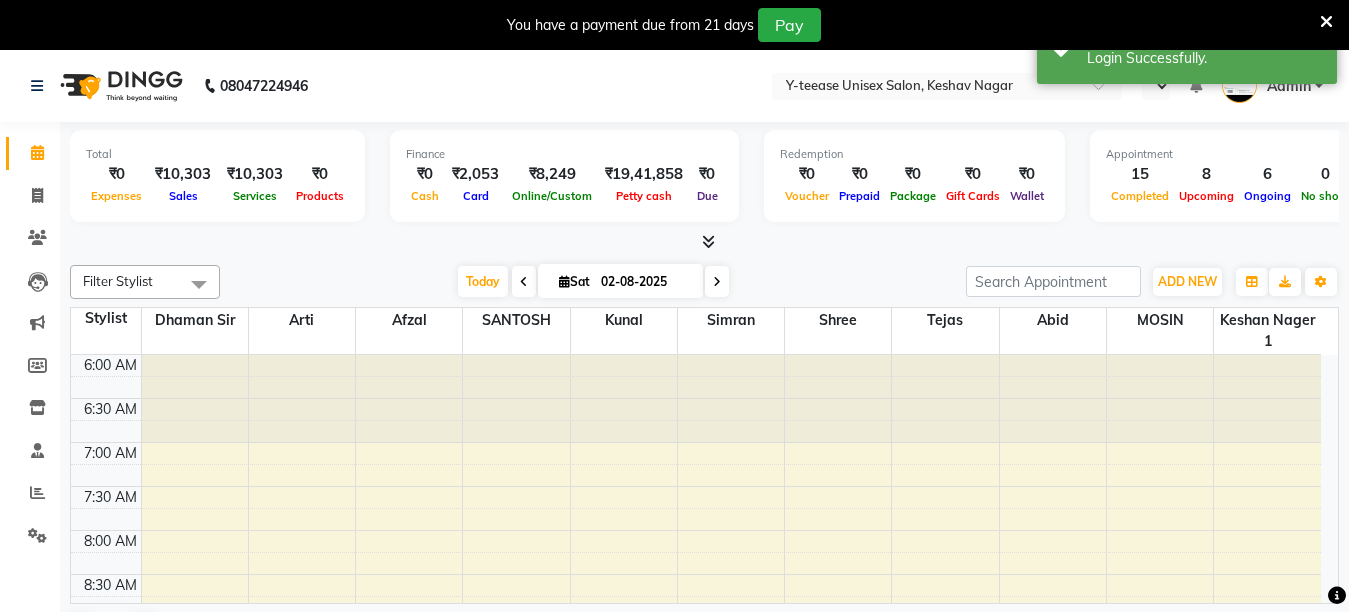 scroll, scrollTop: 0, scrollLeft: 0, axis: both 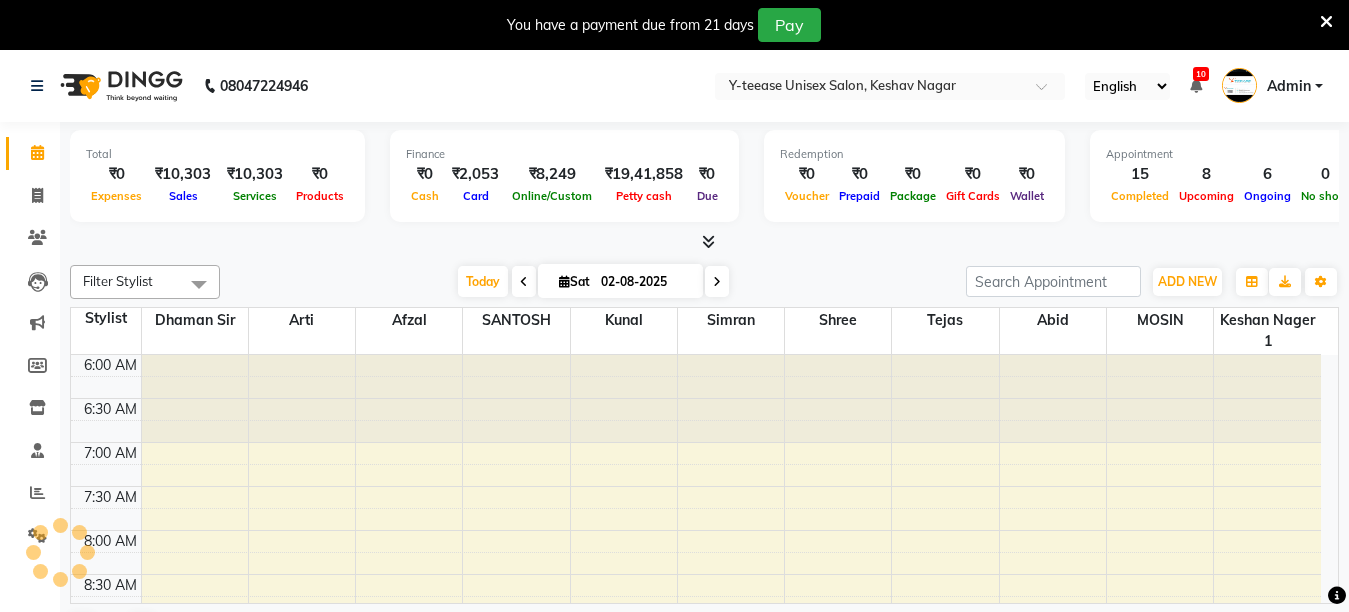 select on "en" 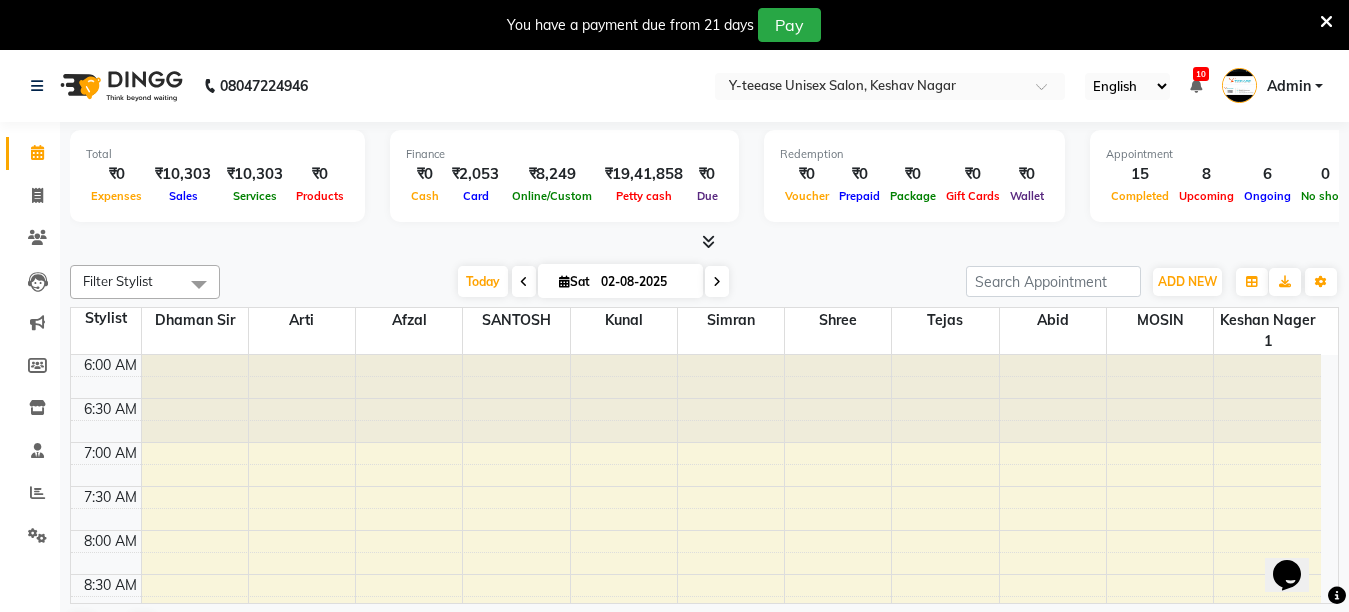 scroll, scrollTop: 0, scrollLeft: 0, axis: both 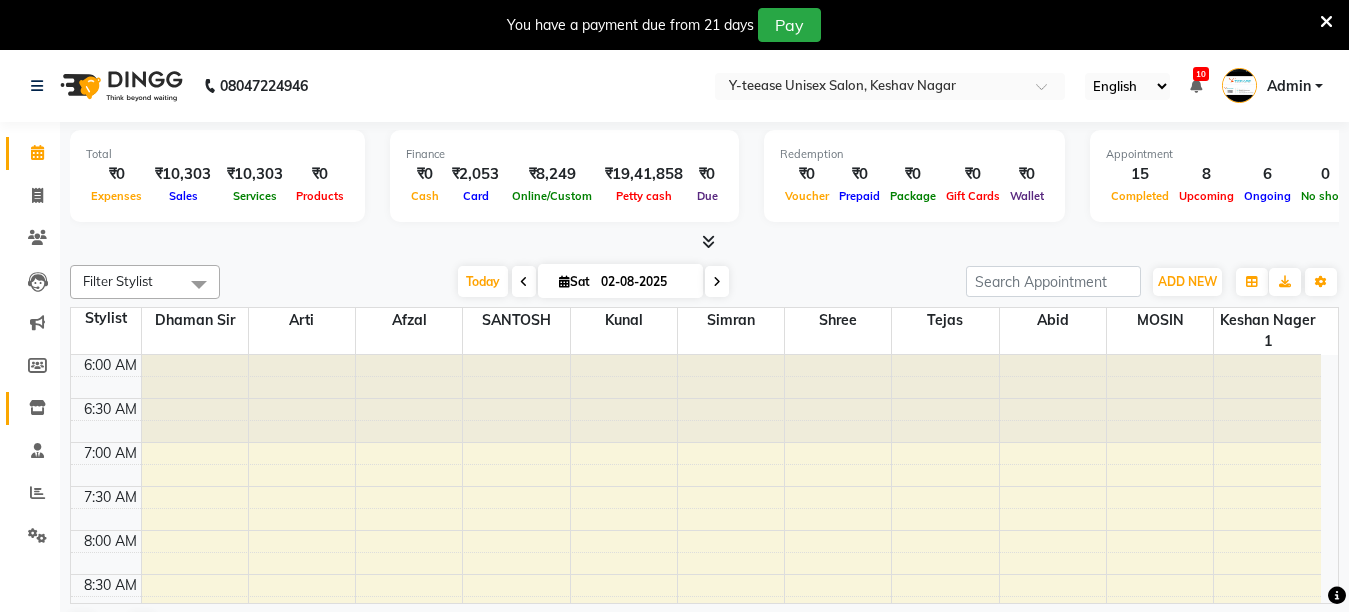 click 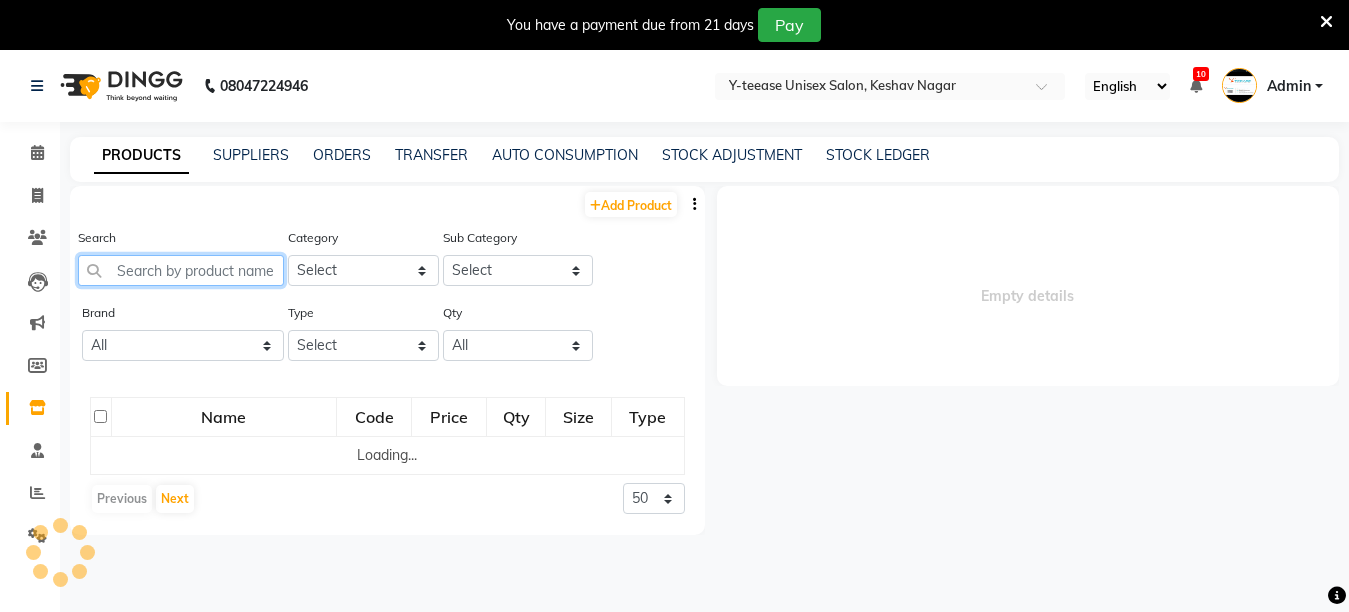 click 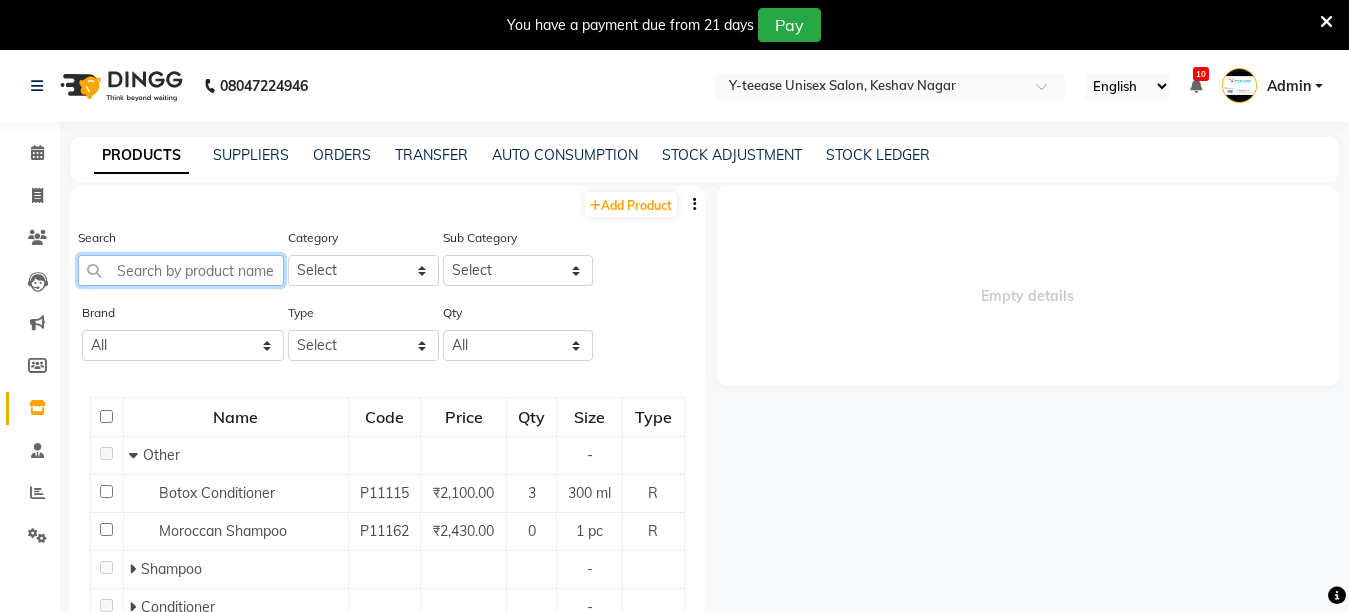 paste on "OSIS FLATLINER 200 ML" 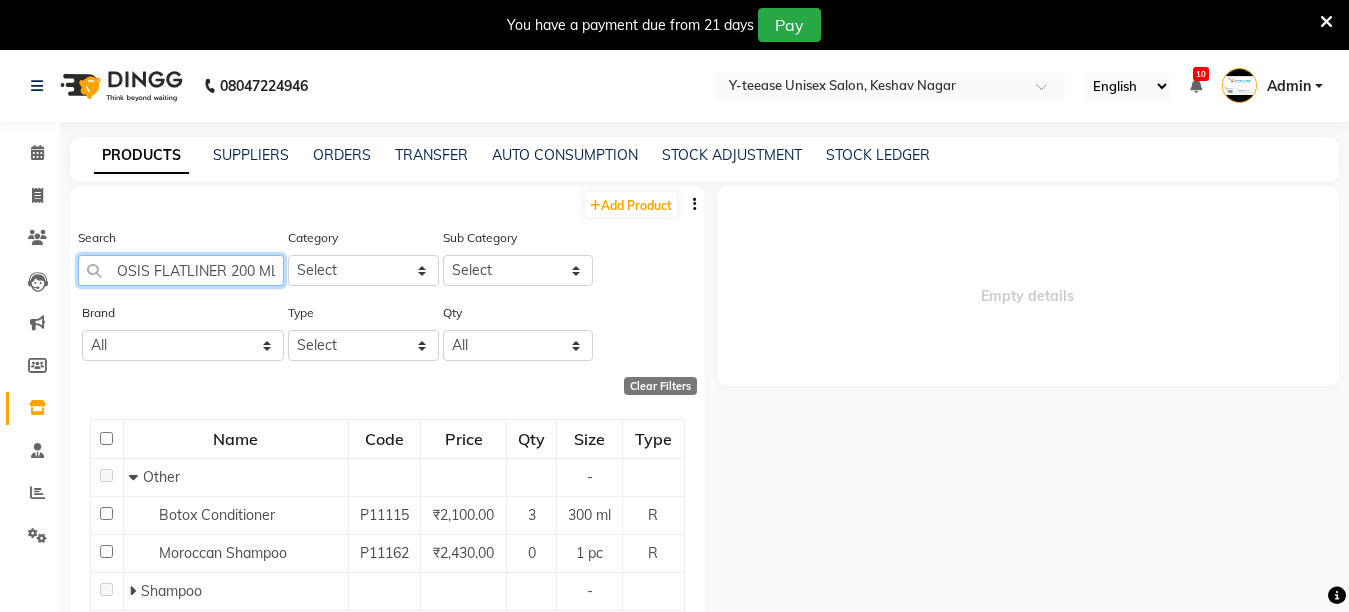 scroll, scrollTop: 0, scrollLeft: 9, axis: horizontal 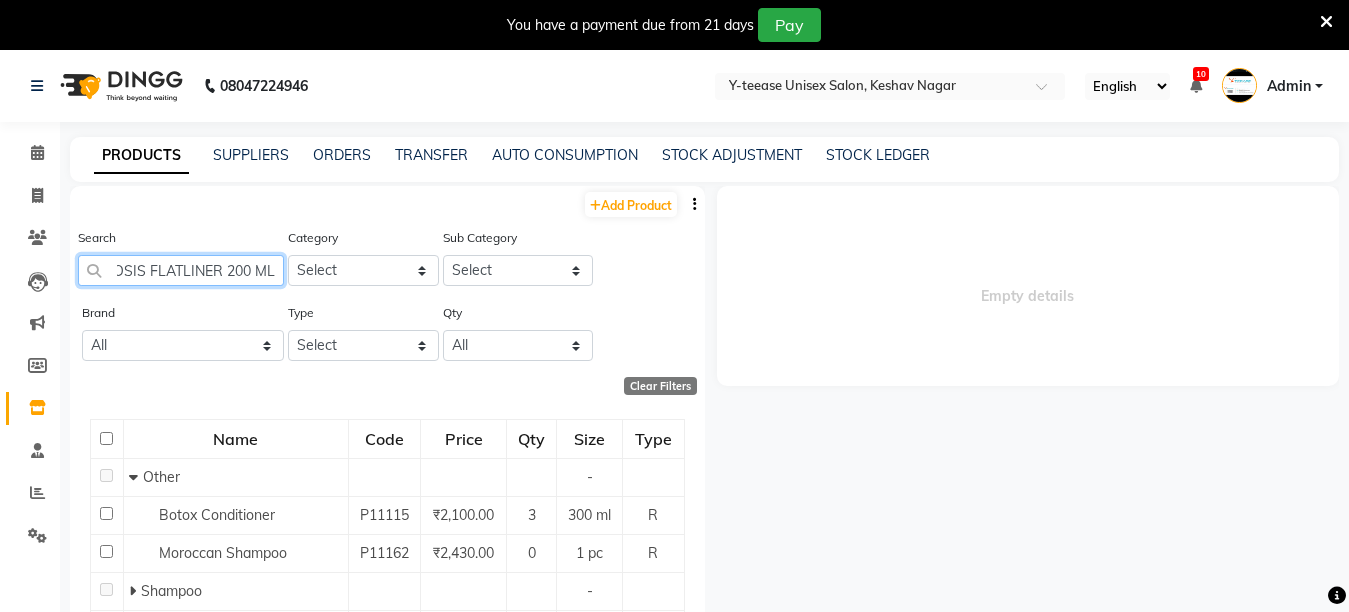 click on "OSIS FLATLINER 200 ML" 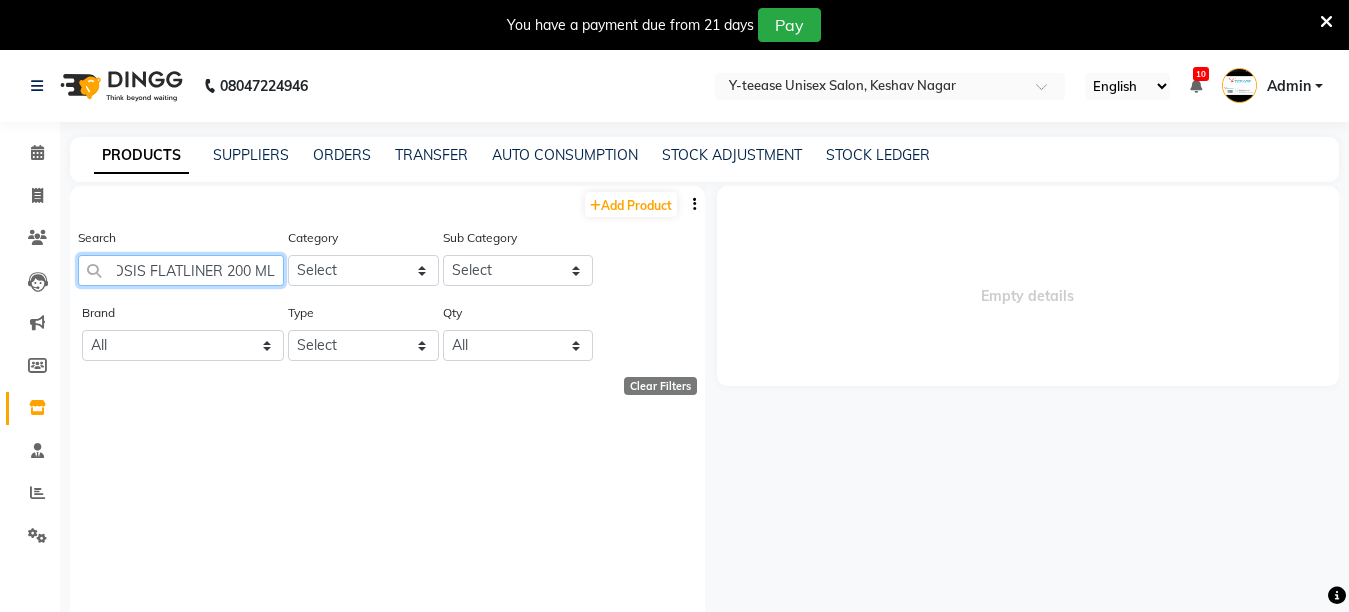 click on "OSIS FLATLINER 200 ML" 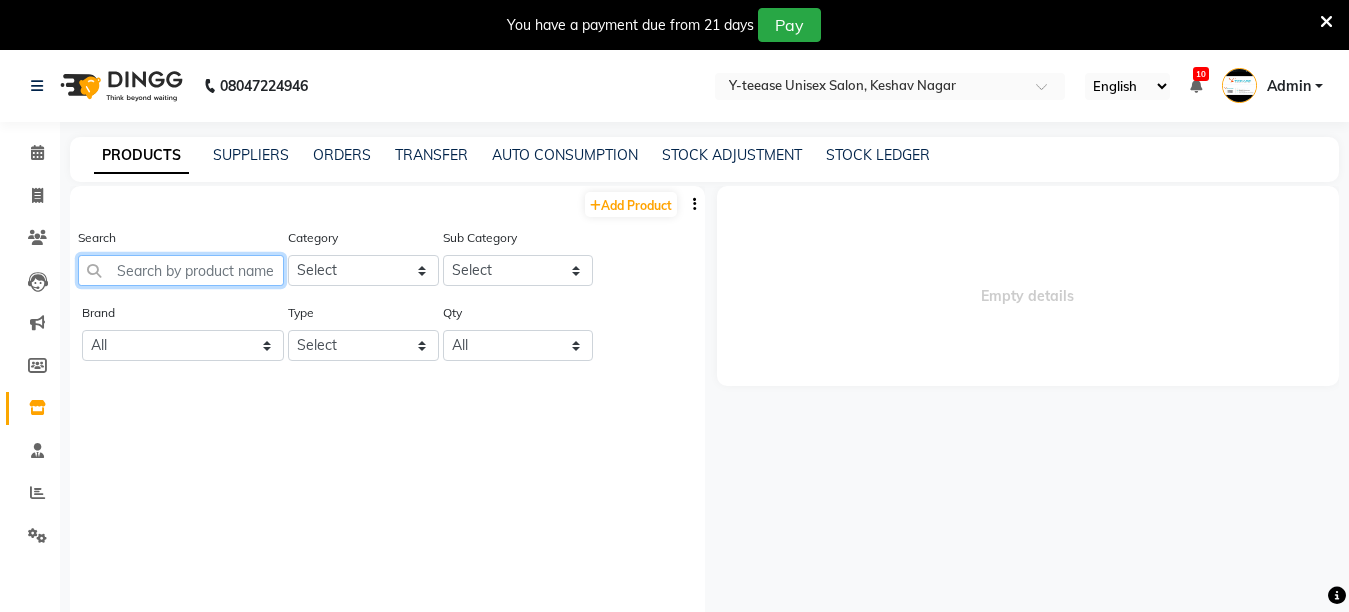 scroll, scrollTop: 0, scrollLeft: 0, axis: both 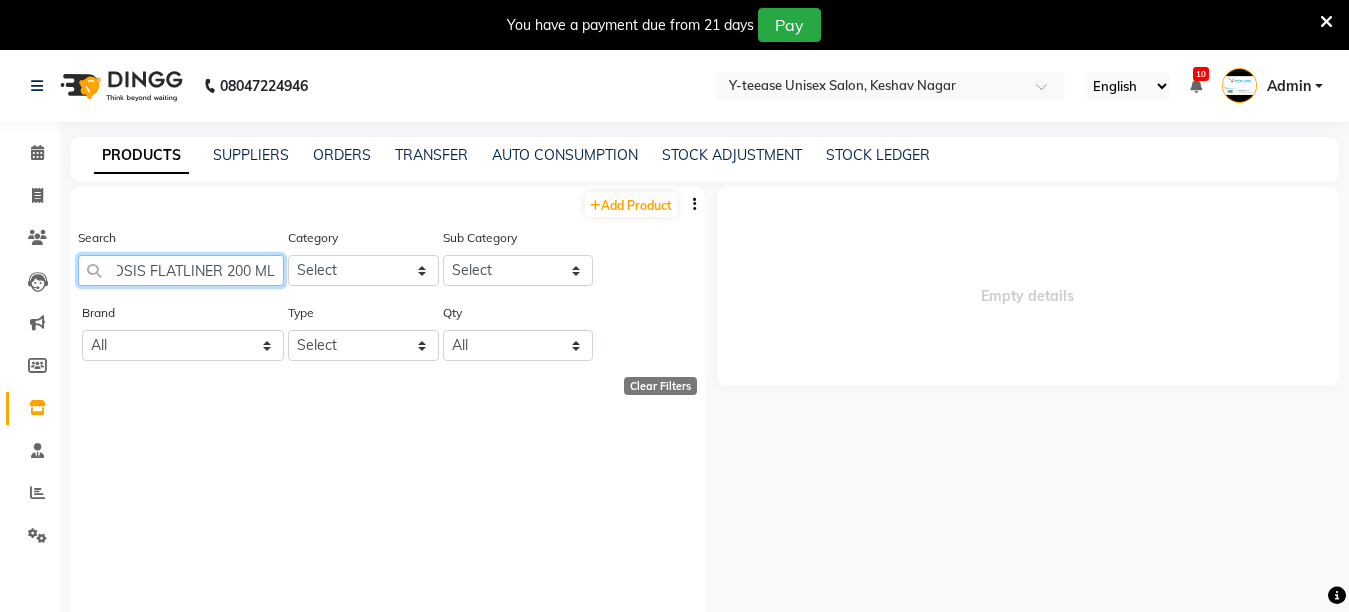 type on "OSIS FLATLINER 200 ML" 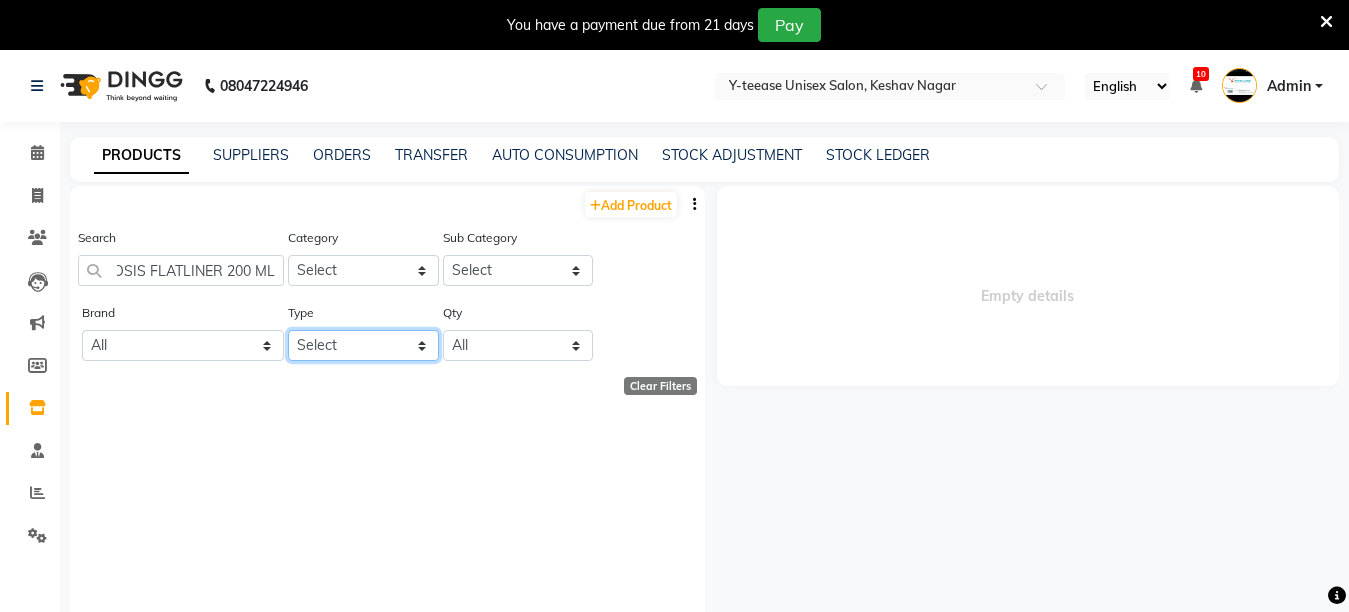 click on "Select Both Retail Consumable" 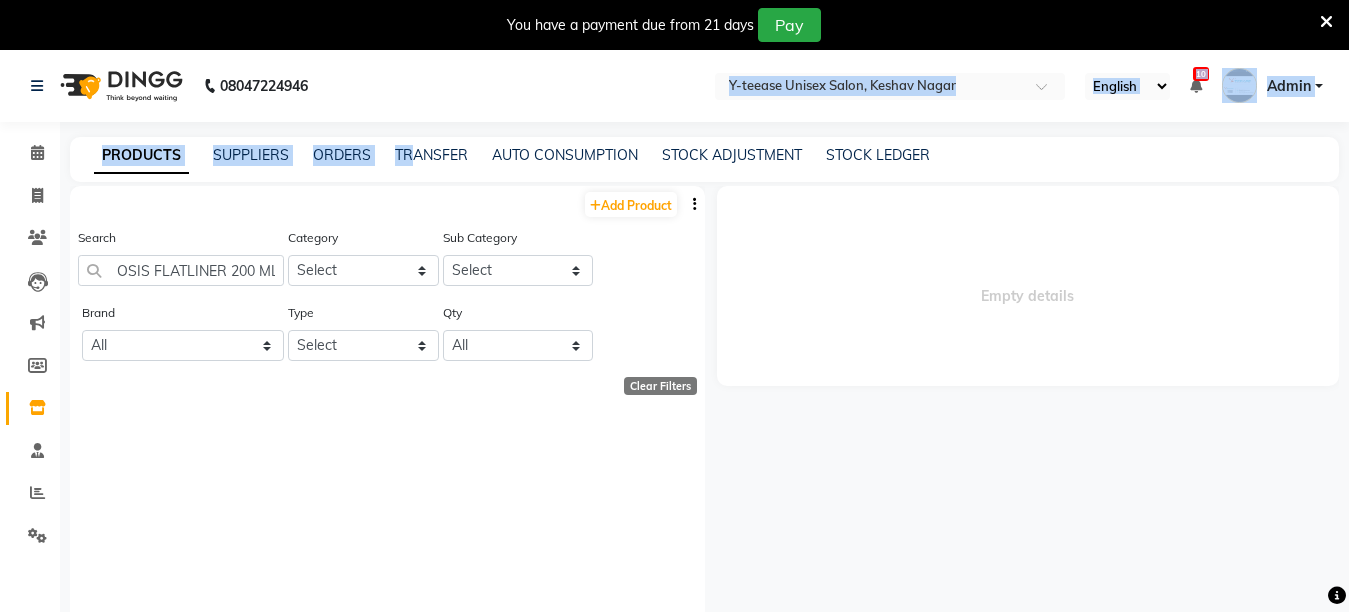 drag, startPoint x: 353, startPoint y: 74, endPoint x: 403, endPoint y: 189, distance: 125.39936 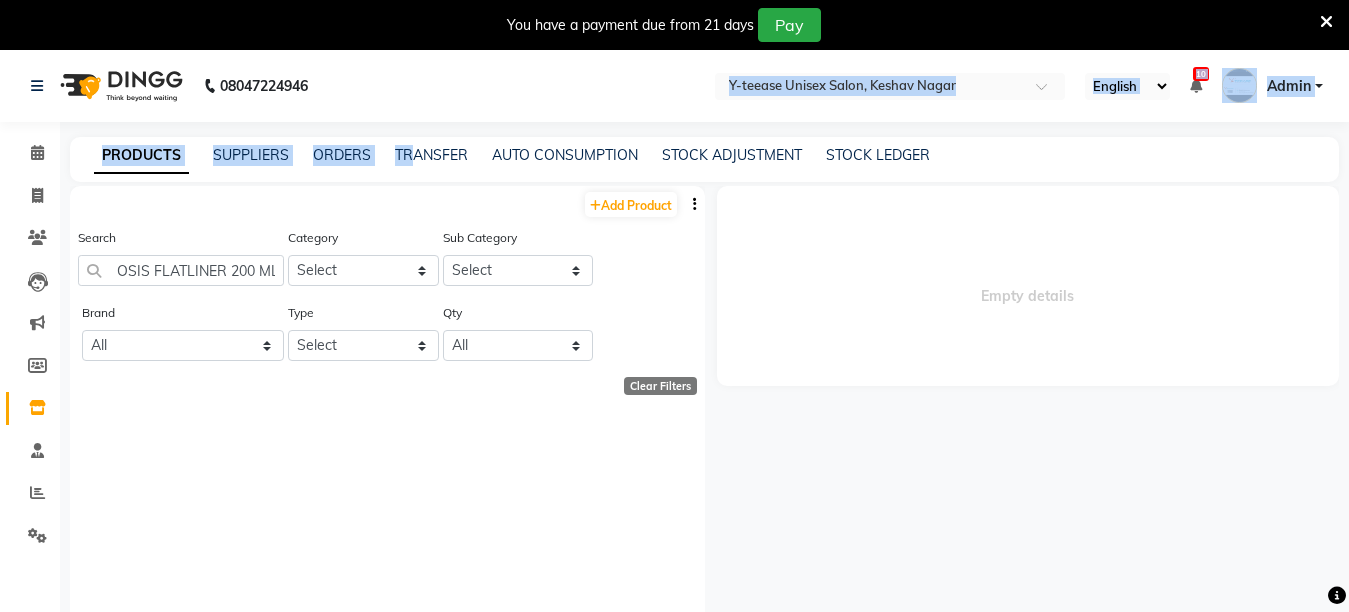 click on "[PHONE] Select Location × Y-teease Unisex Salon, [CITY] English ENGLISH Español العربية मराठी हिंदी ગુજરાતી தமிழ் 中文 10 Notifications nothing to show Admin Manage Profile Change Password Sign out Version:3.15.11 ☀ Y-teease Unisex Salon, [CITY] ☀ Y-teease Unisex Salon, [CITY] Calendar Invoice Clients Leads Marketing Members Inventory Staff Reports Settings Completed InProgress Upcoming Dropped Tentative Check-In Confirm Bookings Generate Report Segments Page Builder PRODUCTS SUPPLIERS ORDERS TRANSFER AUTO CONSUMPTION STOCK ADJUSTMENT STOCK LEDGER Add Product Search OSIS FLATLINER 200 ML Category Select Hair Skin Makeup Personal Care Appliances Beard Waxing Disposable Threading Hands and Feet Beauty Planet Botox Cadiveu Casmara Cheryls Loreal Olaplex Other Sub Category Select Brand All A-1 Aroma Astaberry Avl Body Care Bombini Brazillian Copa Coco Nourish De Fabulous Dux Duxx Flovactive Gillet Godrej H&F Honey Bee O3" 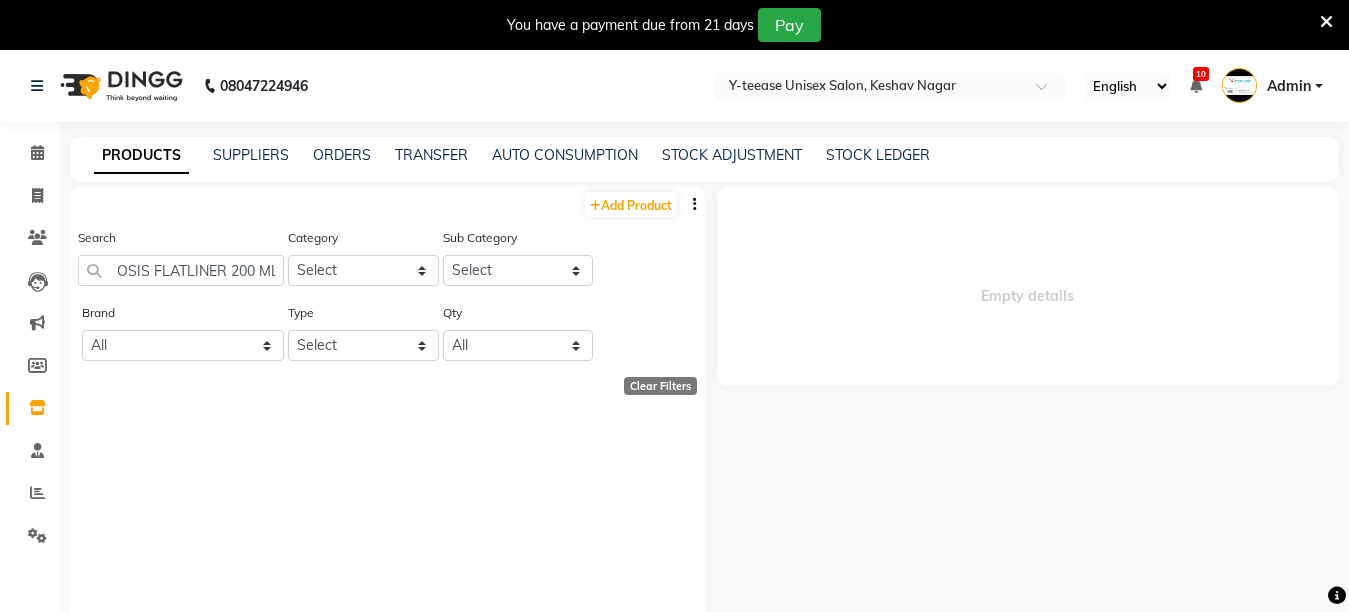 click on "Empty details" 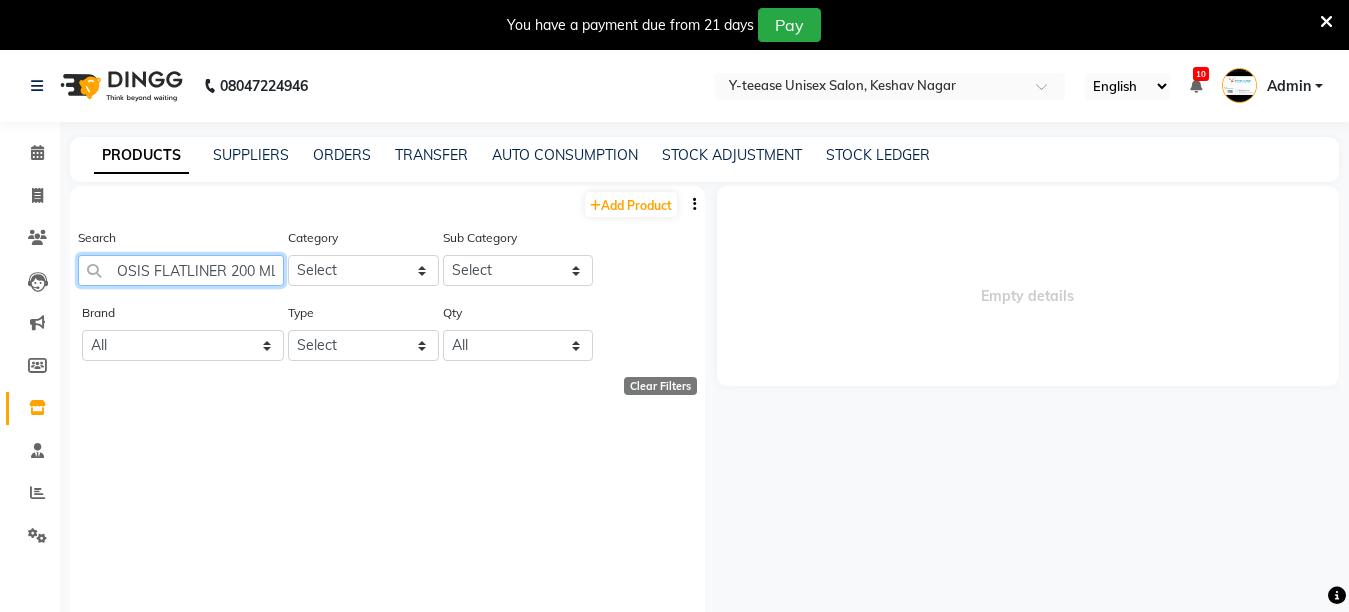 click on "OSIS FLATLINER 200 ML" 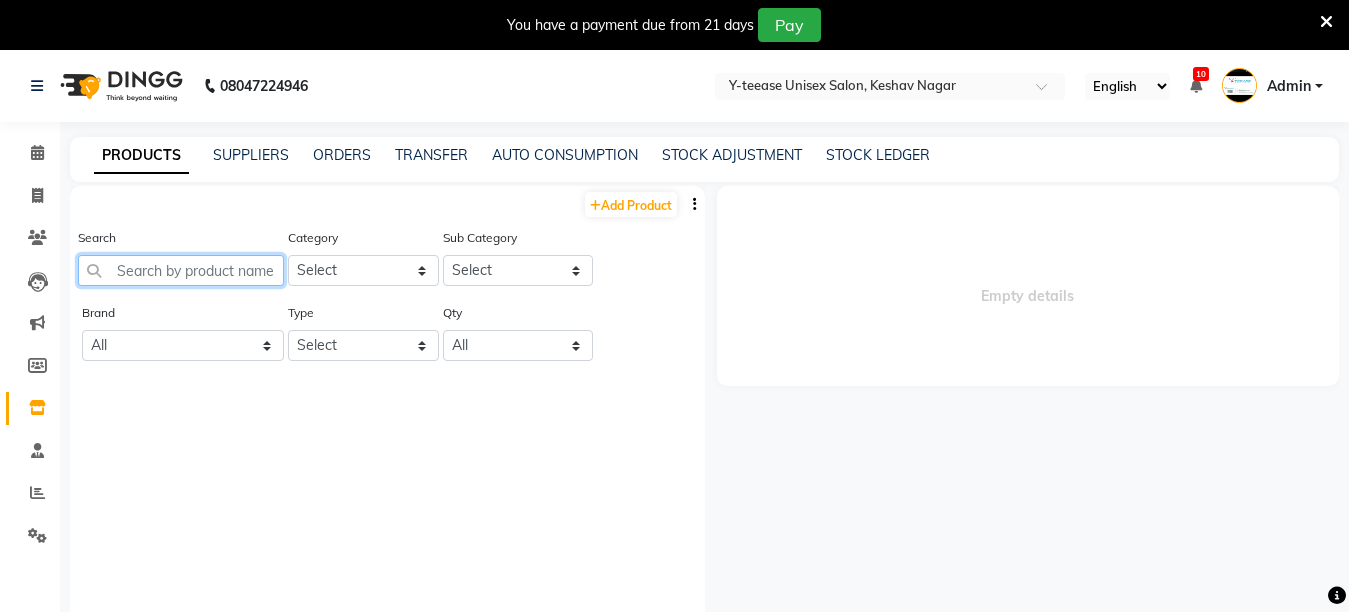 paste on "OSIS FLATLINER 200 ML" 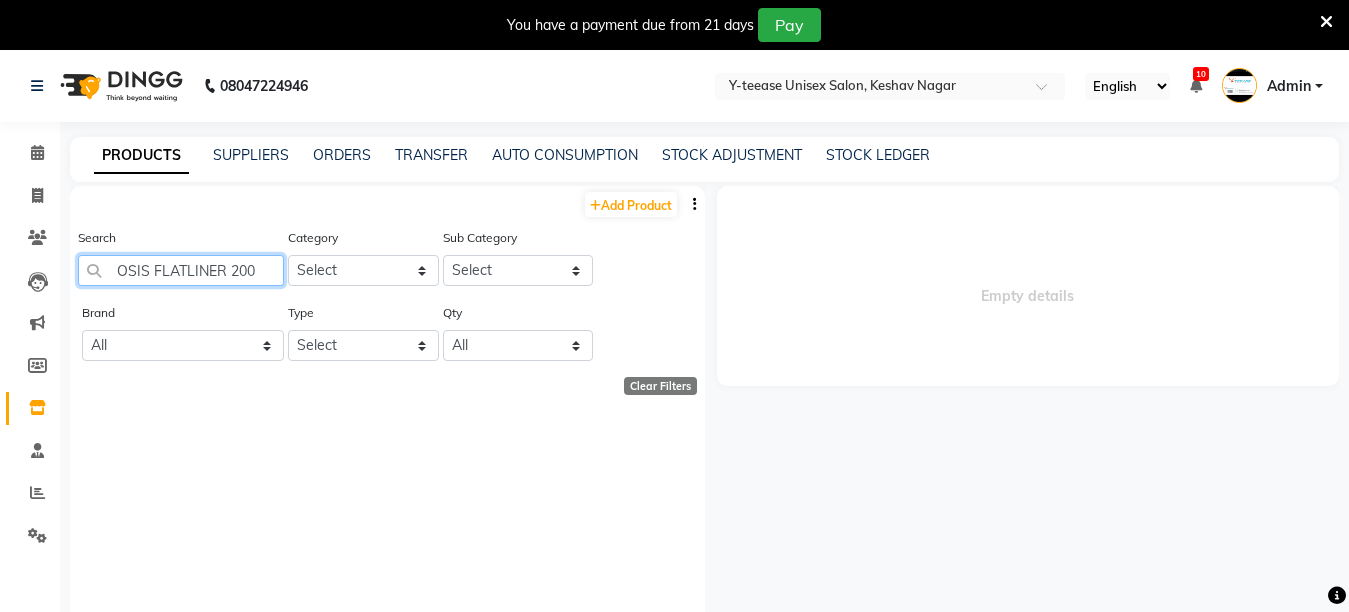 scroll, scrollTop: 0, scrollLeft: 0, axis: both 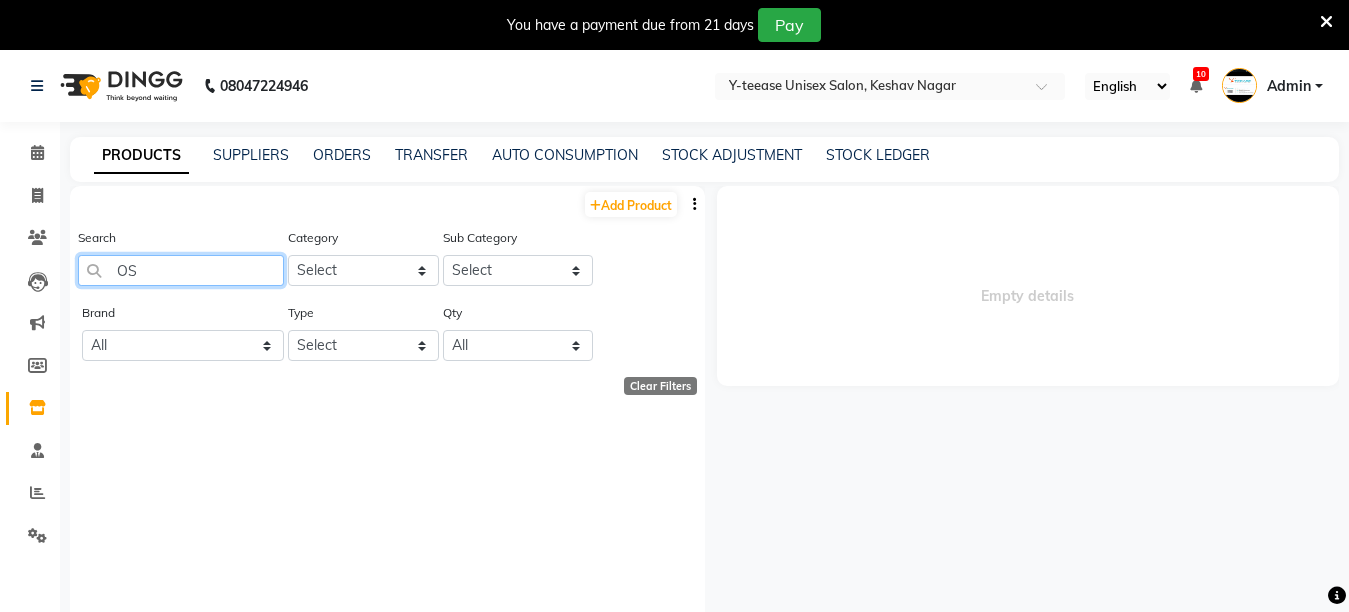 type on "O" 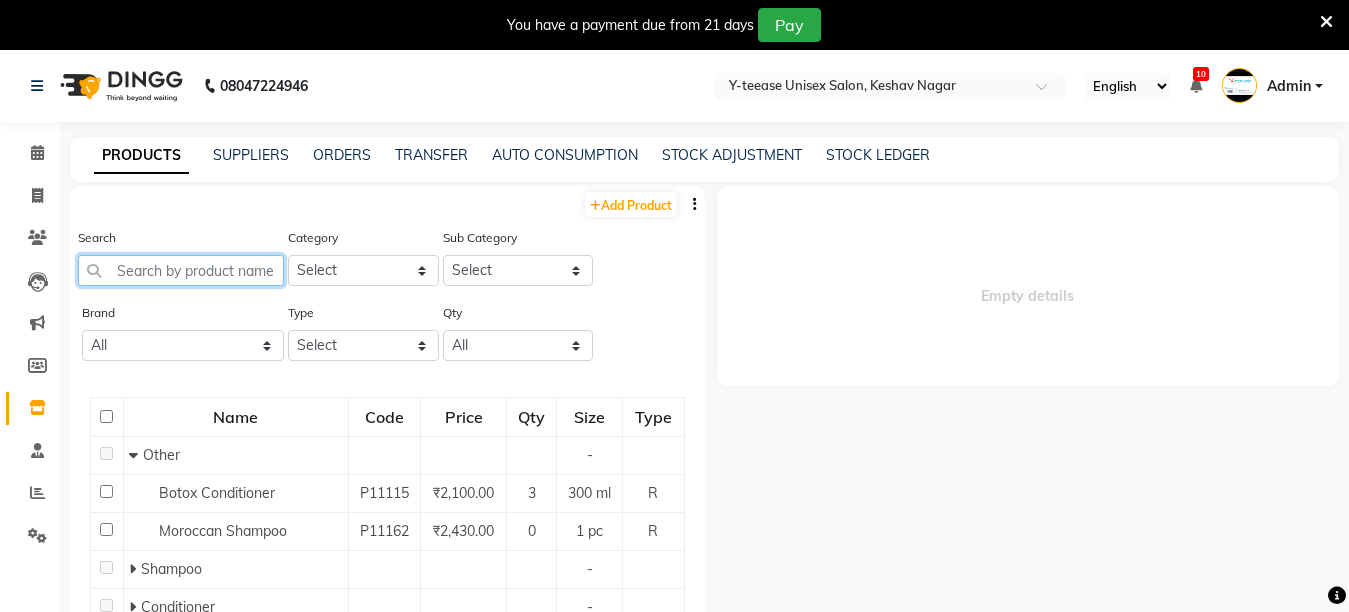click 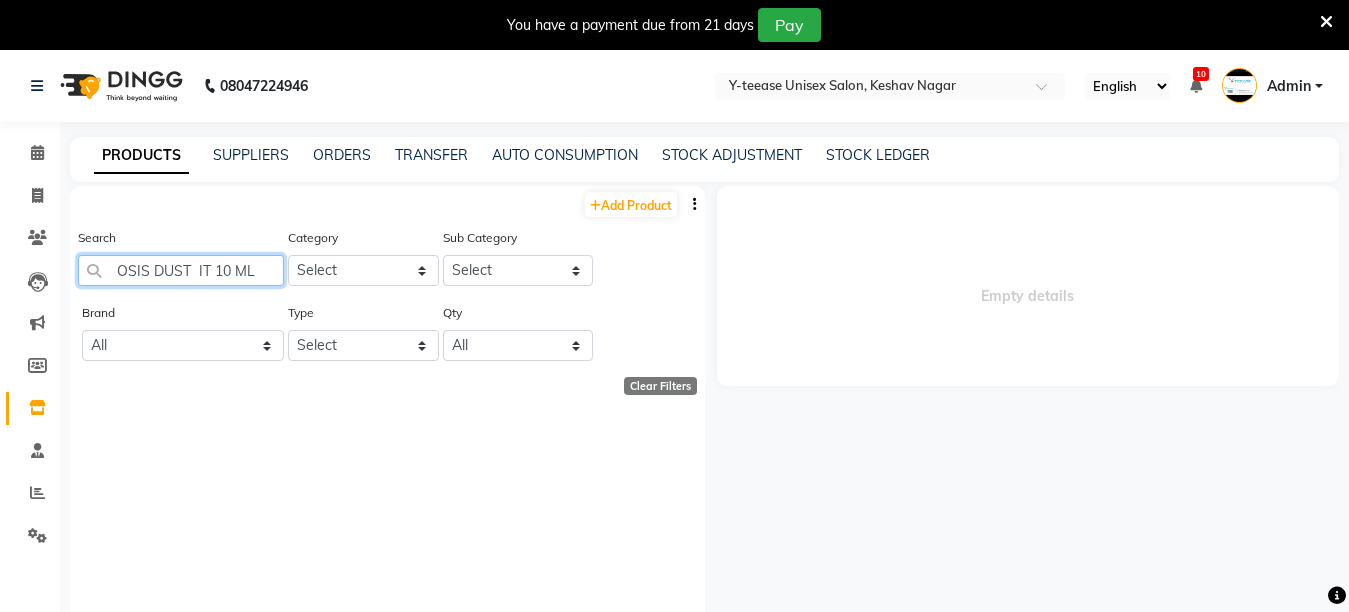 type on "OSIS DUST  IT 10 ML" 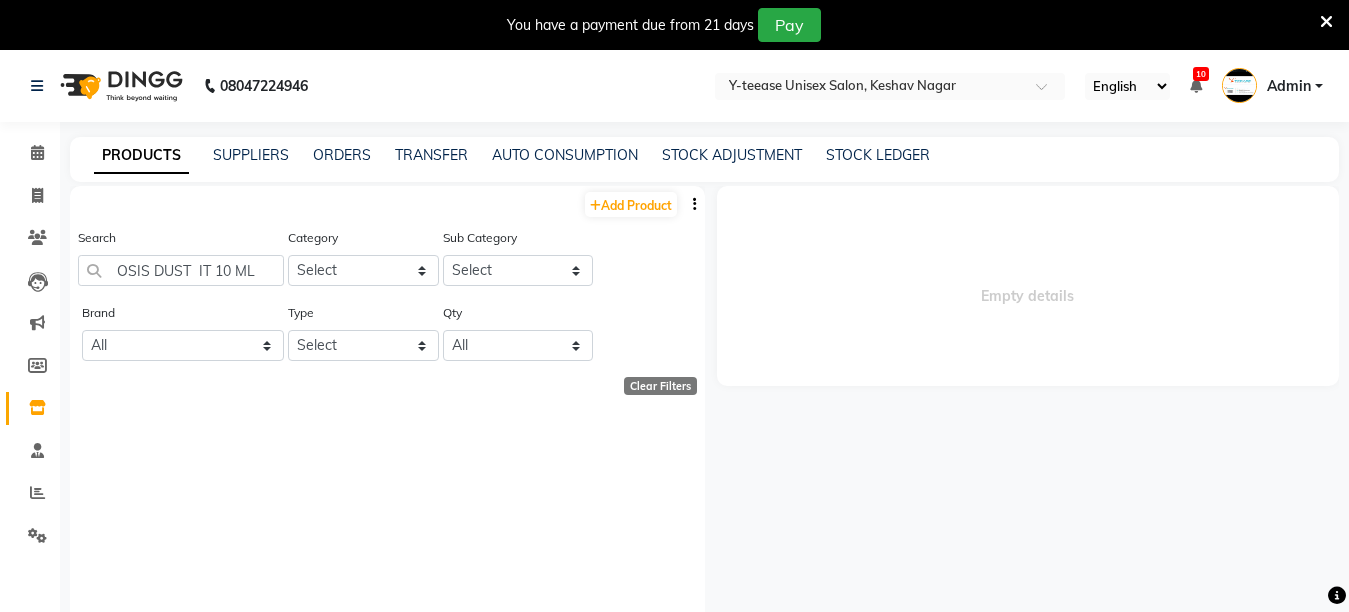 click on "Clear Filters" 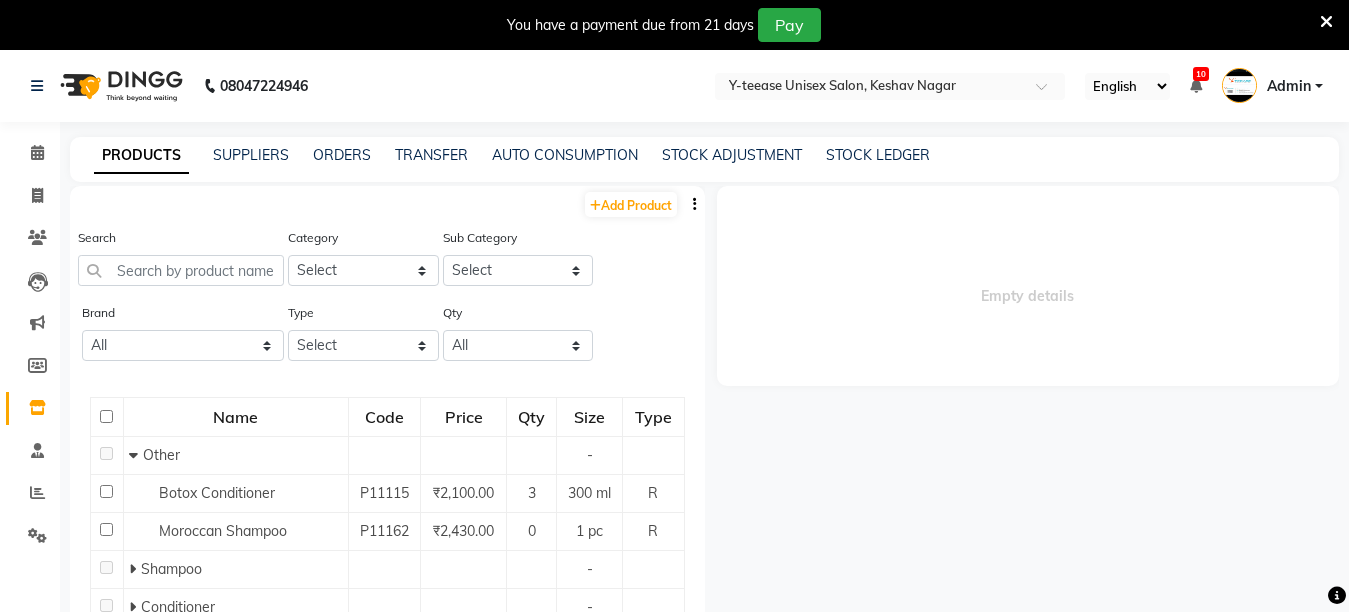 click on "Name Code Price Qty Size Type Other - Botox Conditioner P11115 ₹2,100.00 3 300 ml R Moroccan Shampoo P11162 ₹2,430.00 0 1 pc R Shampoo - Conditioner - Cream - Mask - Oil - Serum - Color - Appliances - Treatment - Styling - Kit & Combo - Previous Next 50 100 500" 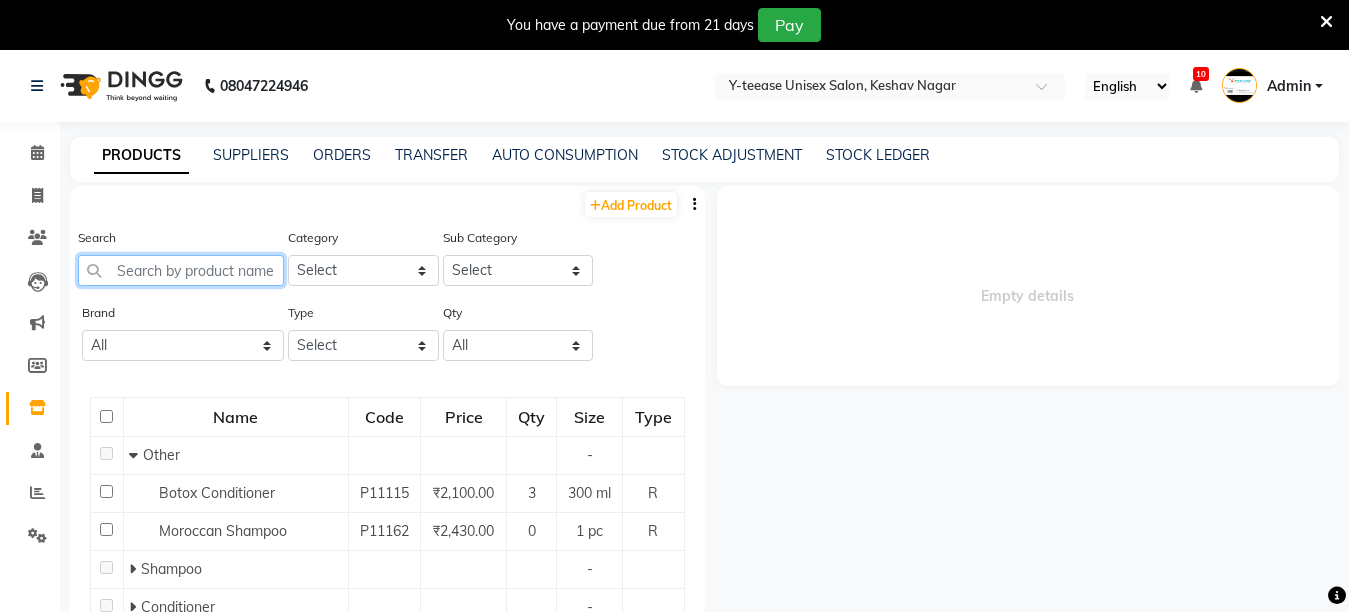 click 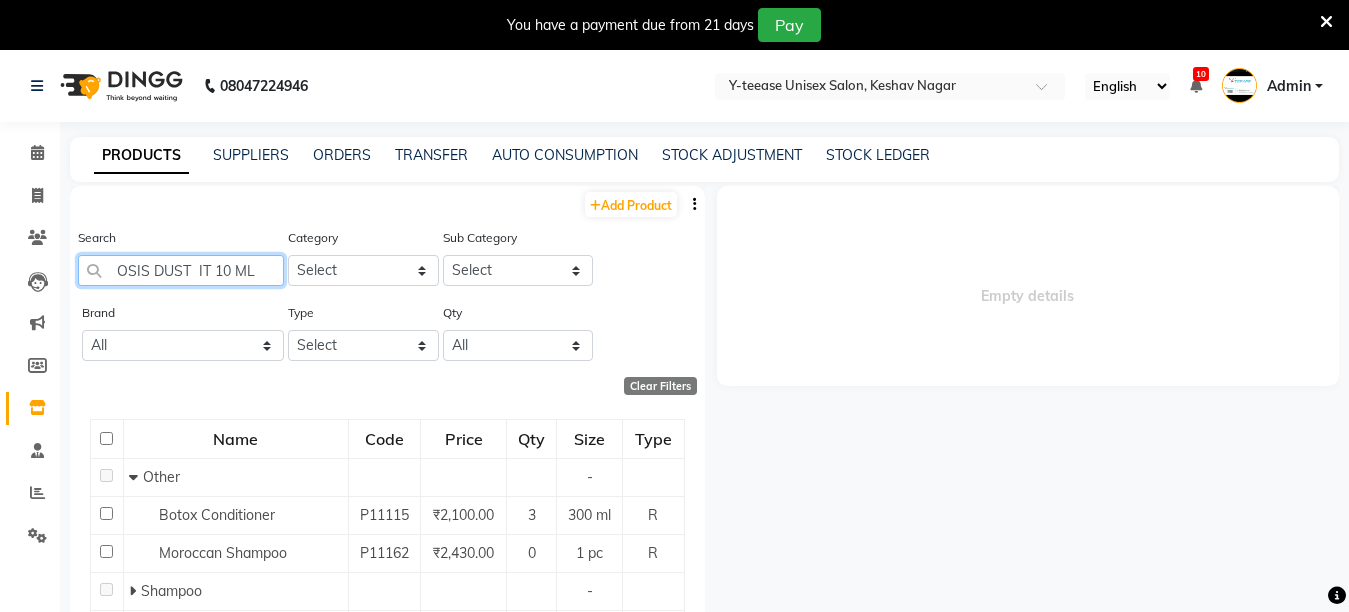 type on "OSIS DUST  IT 10 ML" 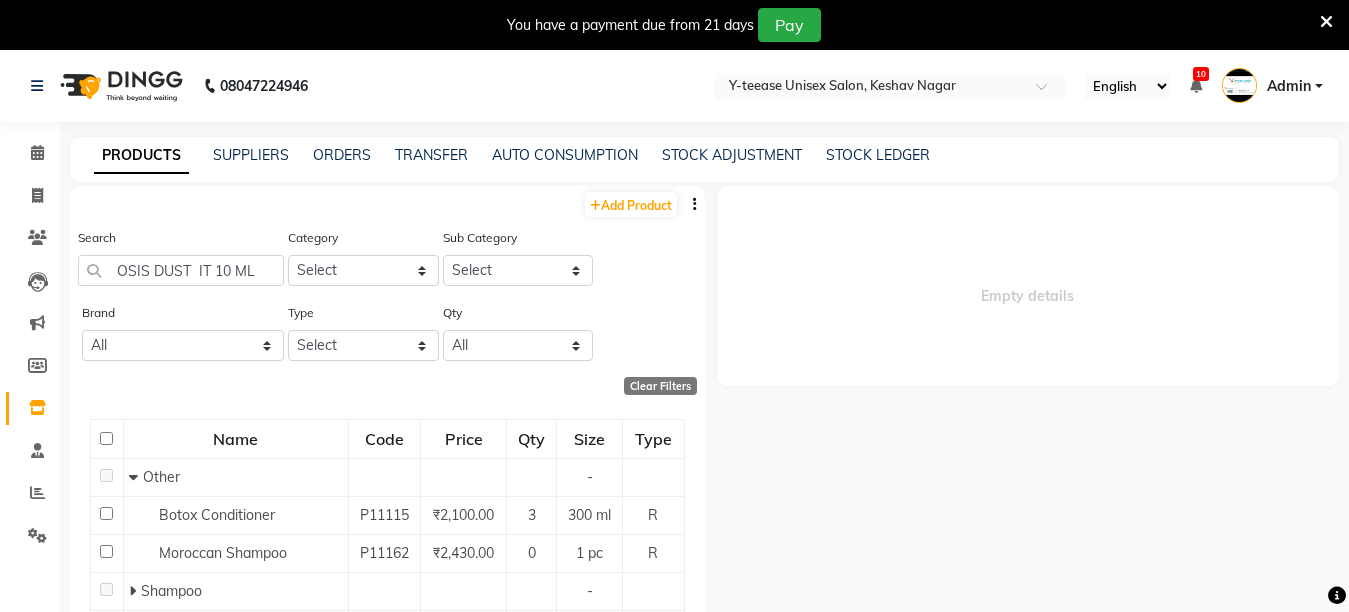 click on "Name" 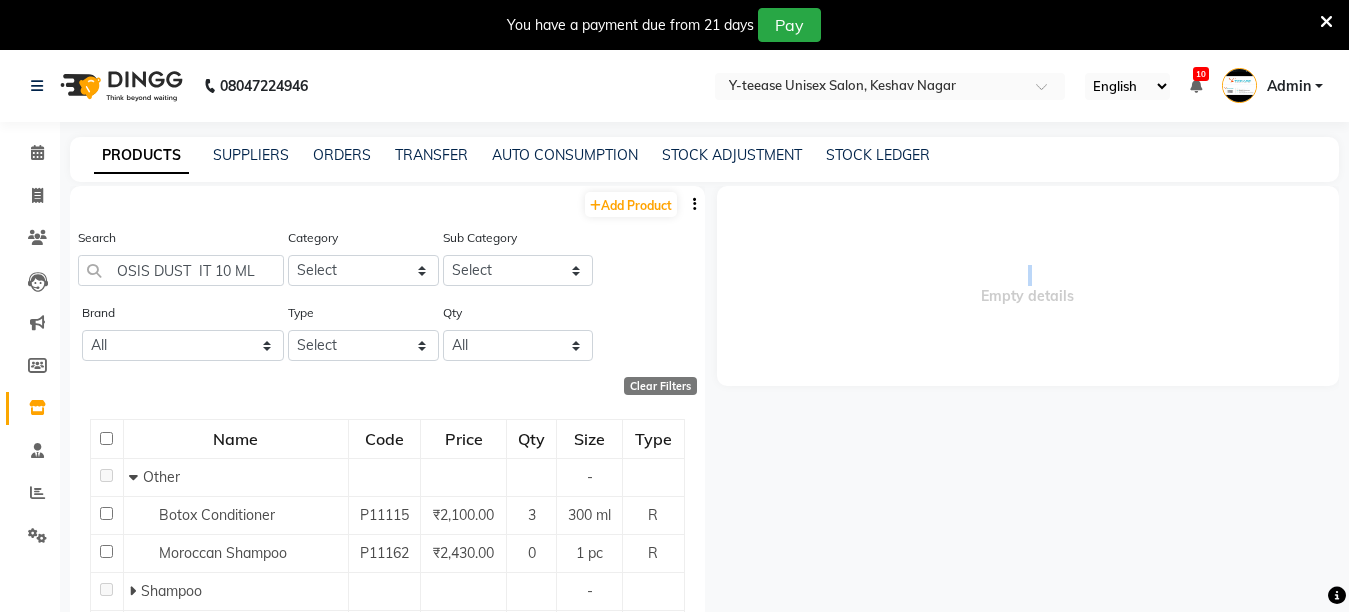 click on "Empty details" 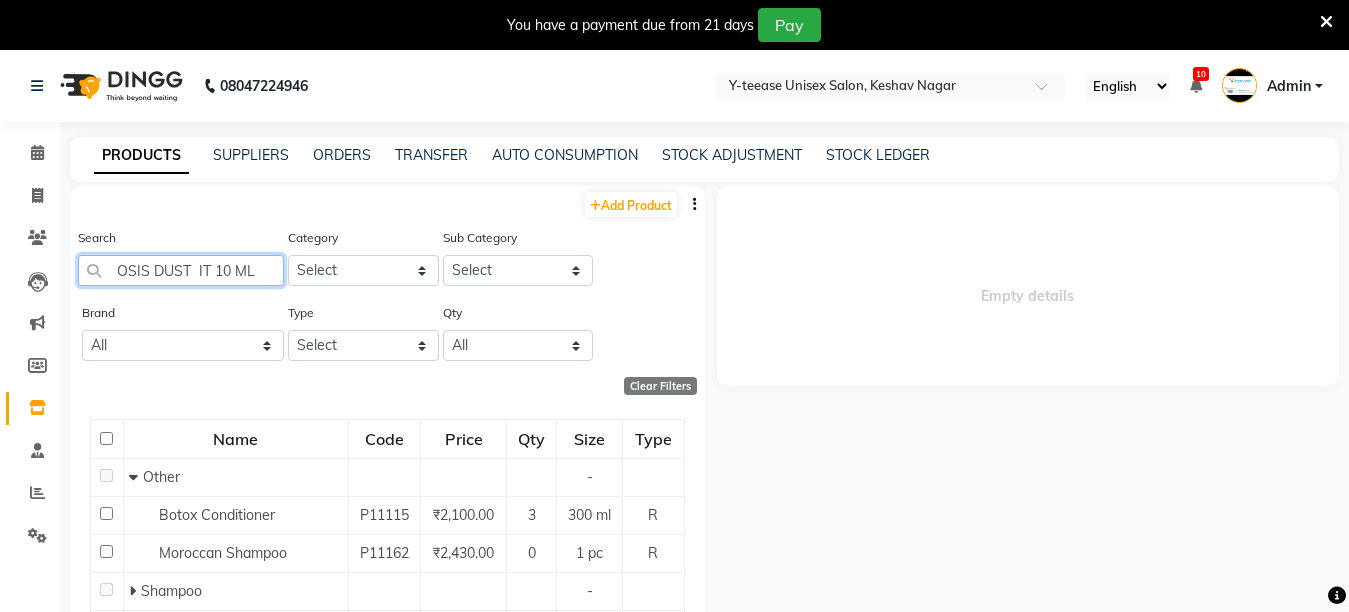 click on "OSIS DUST  IT 10 ML" 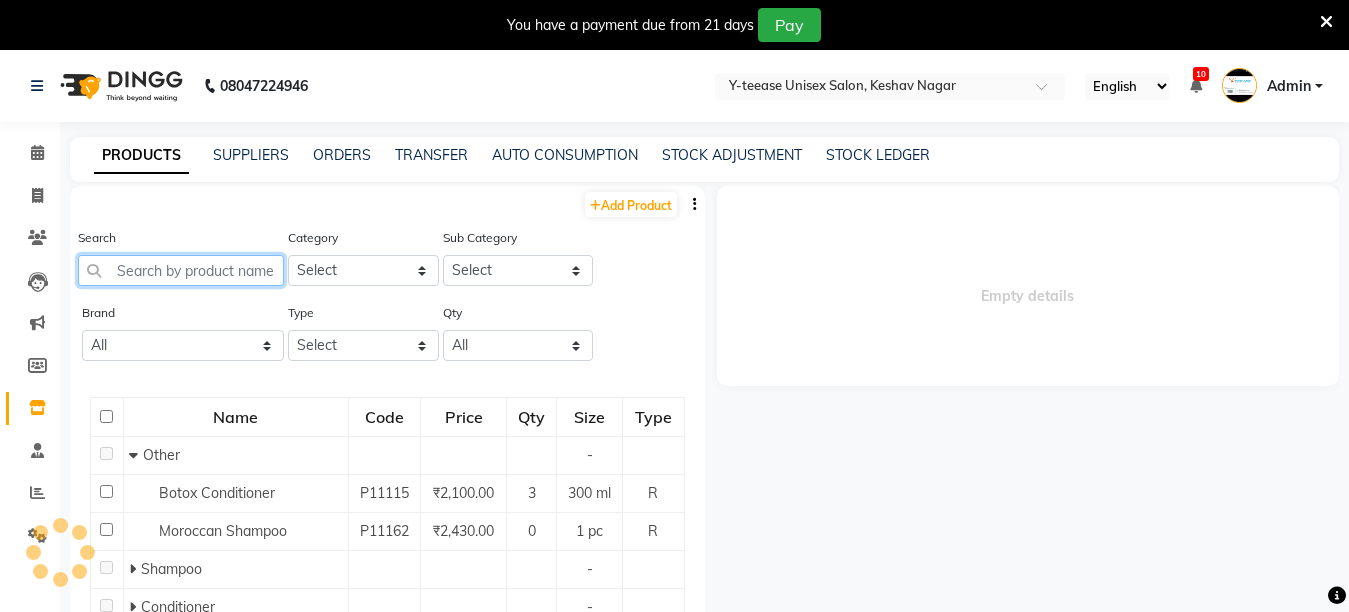 paste on "OSIS DUST  IT 10 ML" 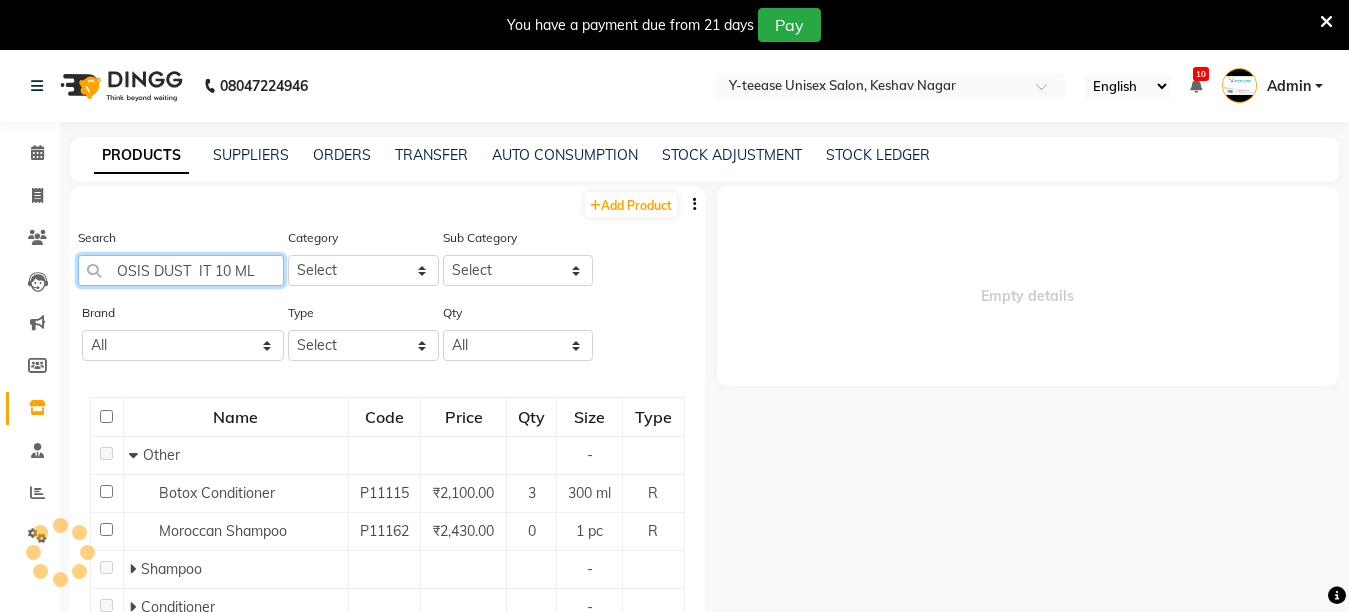 click on "OSIS DUST  IT 10 ML" 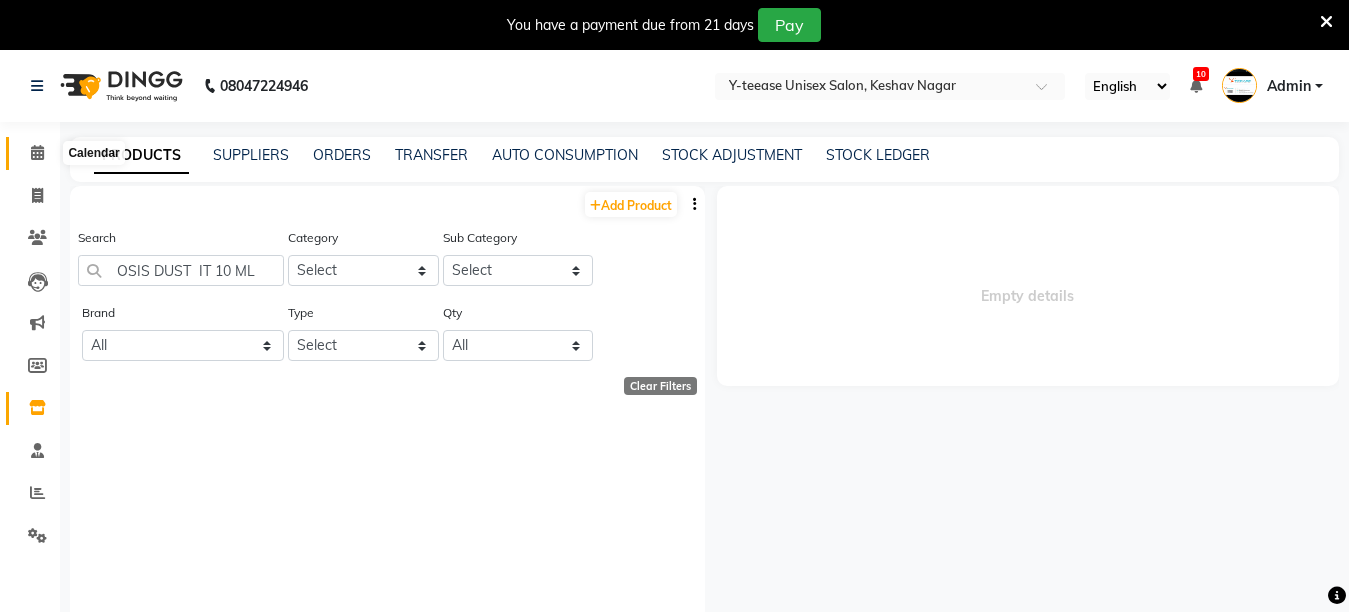 click 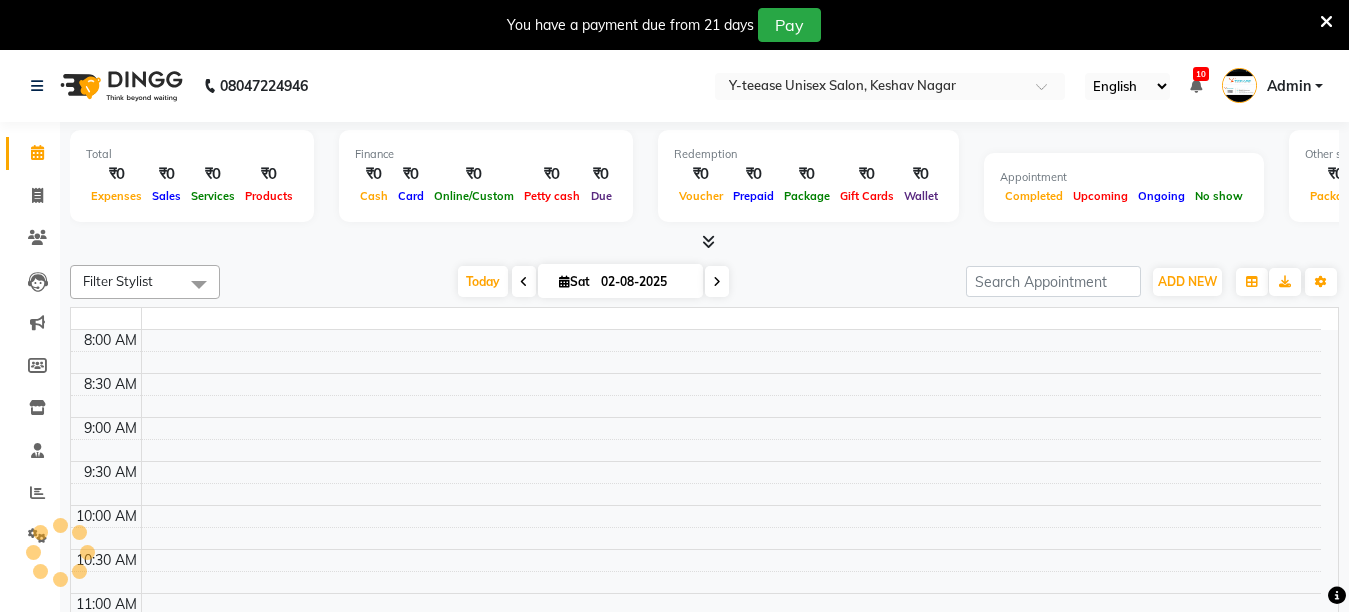 click 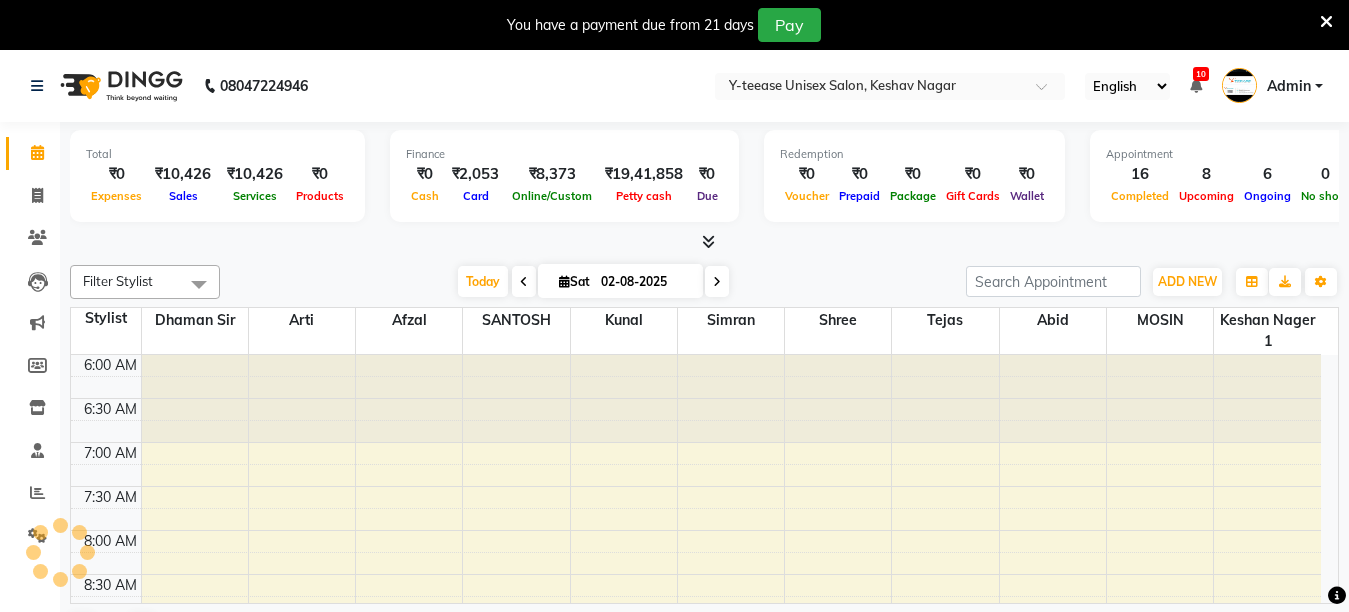 scroll, scrollTop: 0, scrollLeft: 0, axis: both 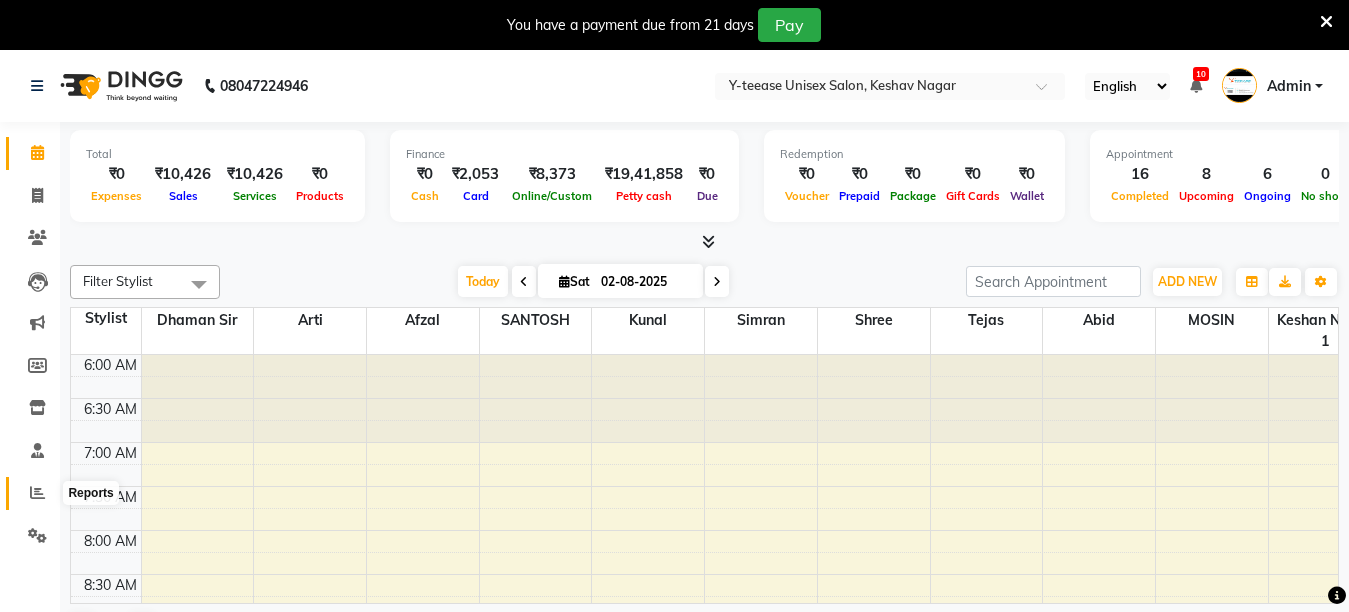 click 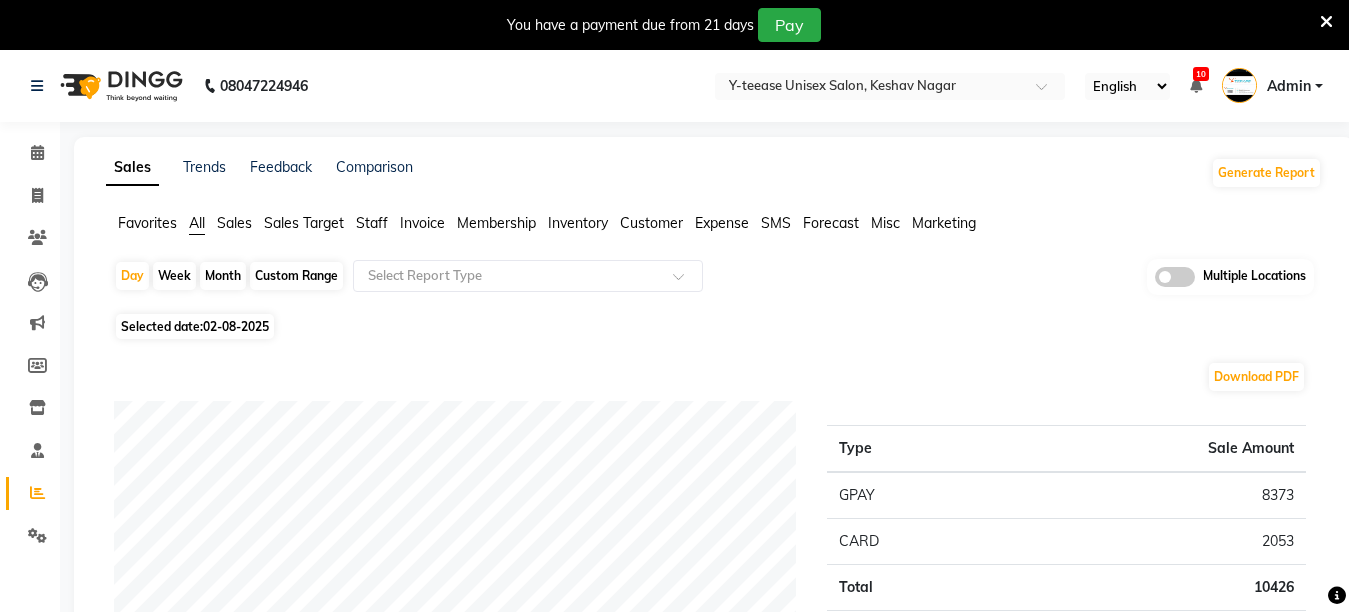 click on "Staff" 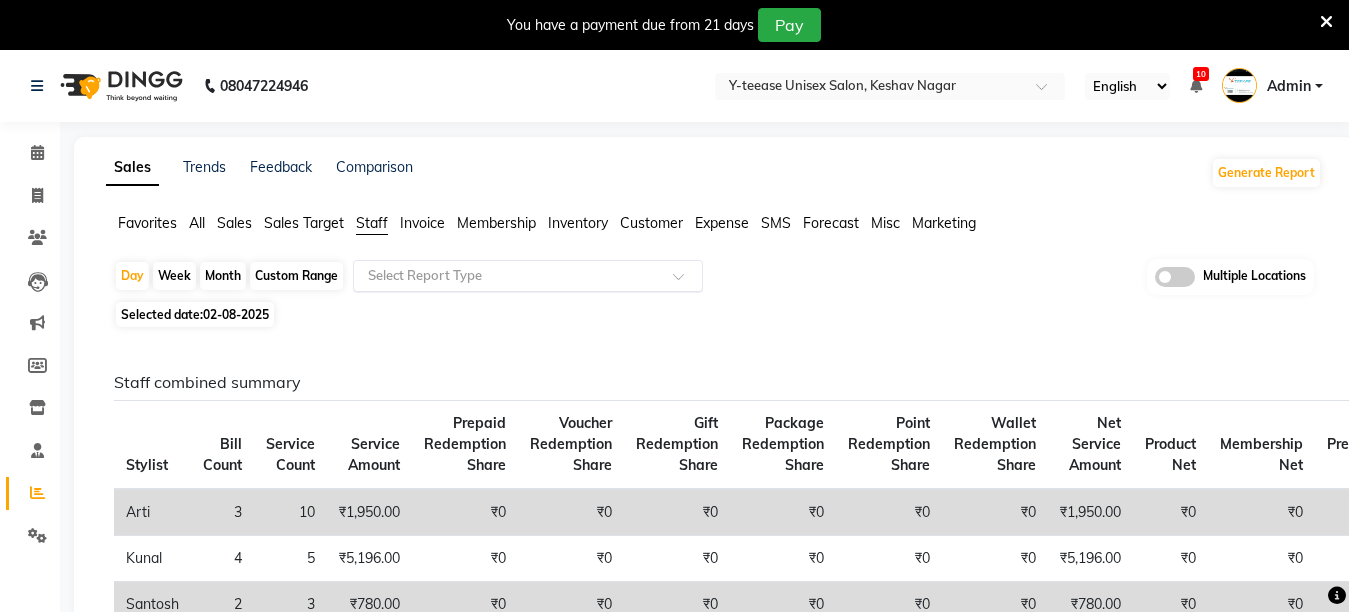 click 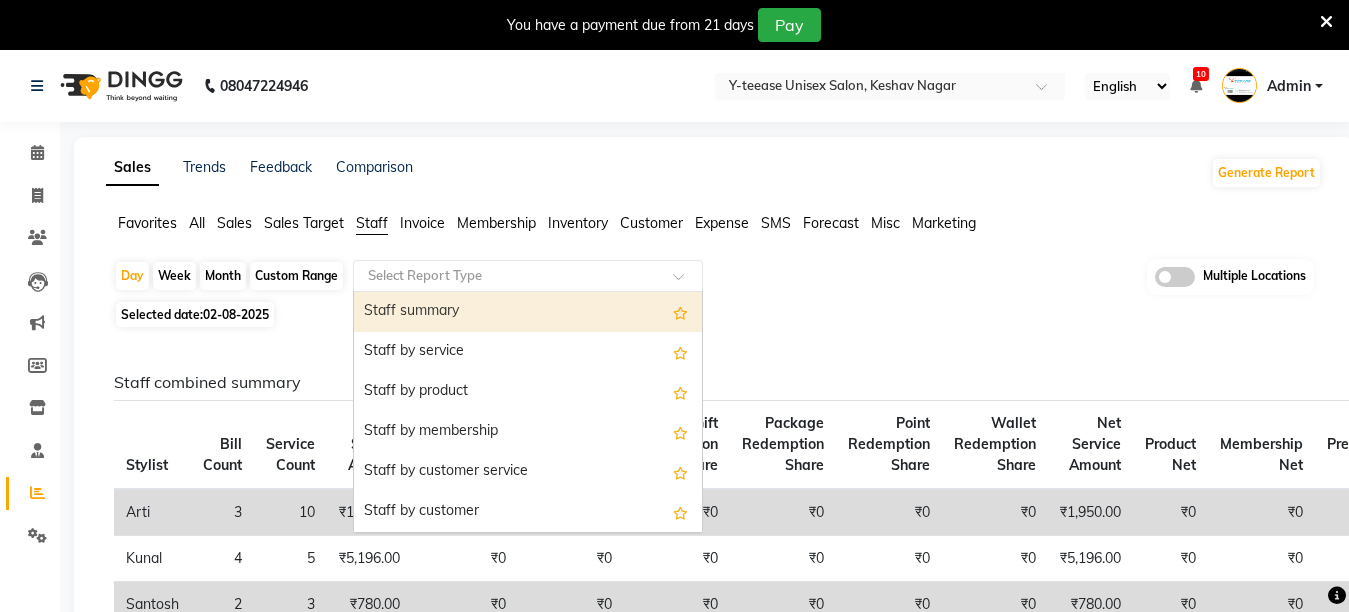 click on "Staff summary" at bounding box center [528, 312] 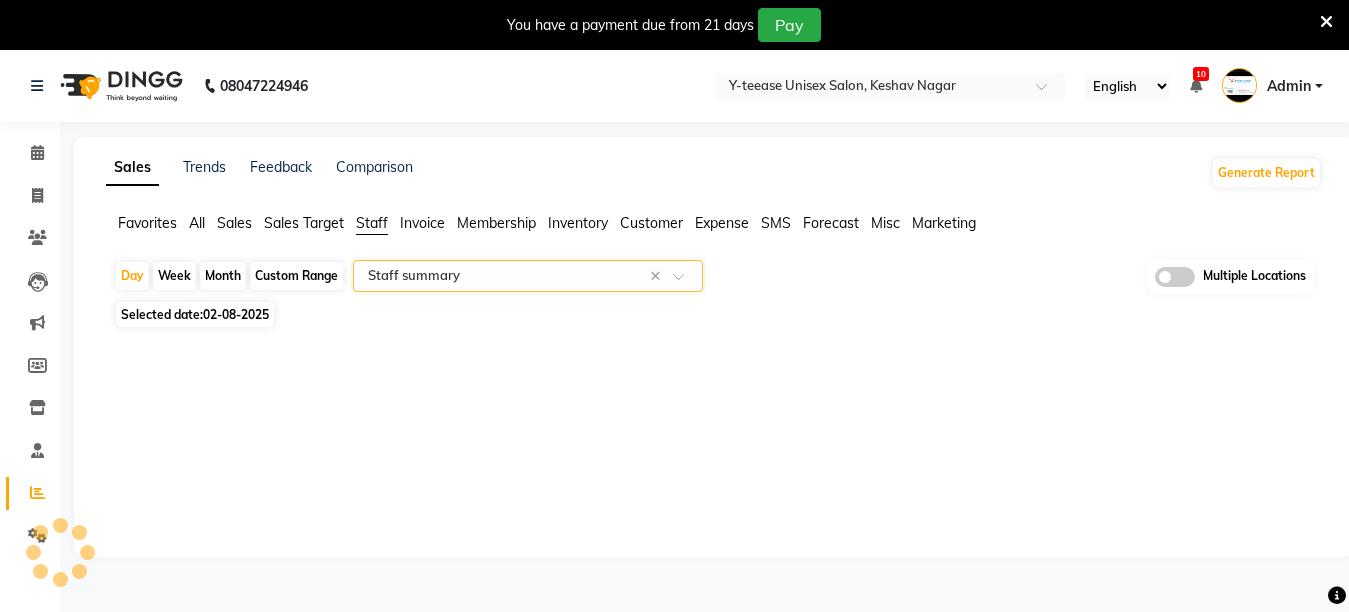 select on "full_report" 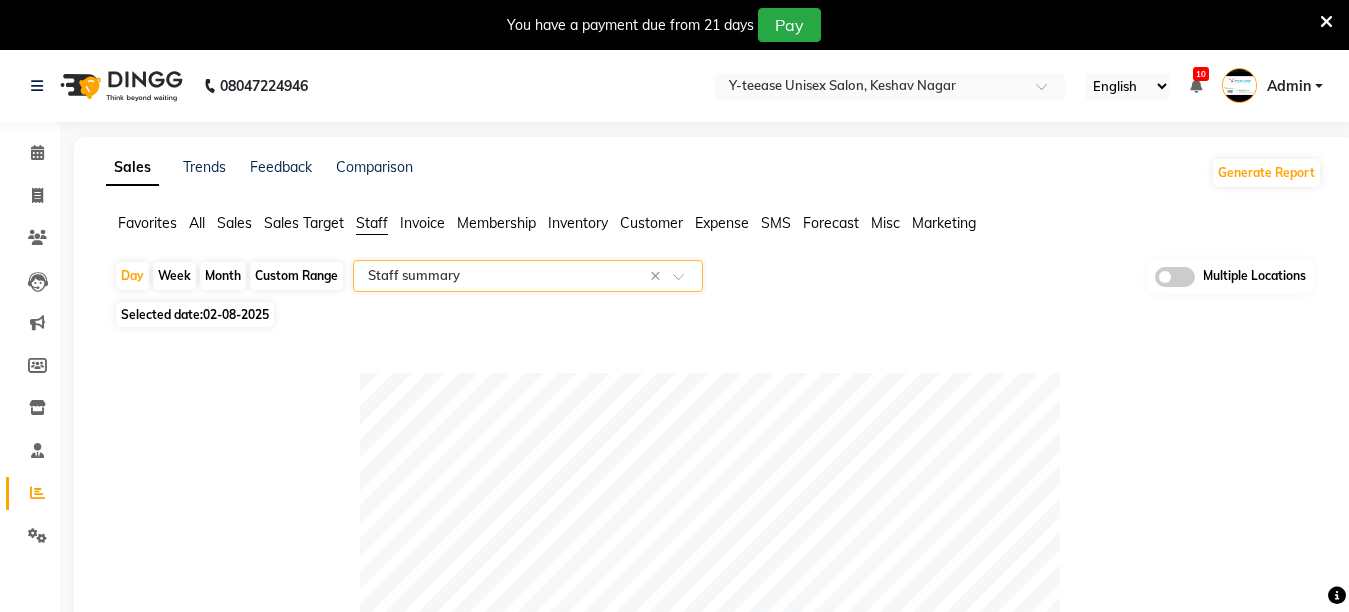 click on "Month" 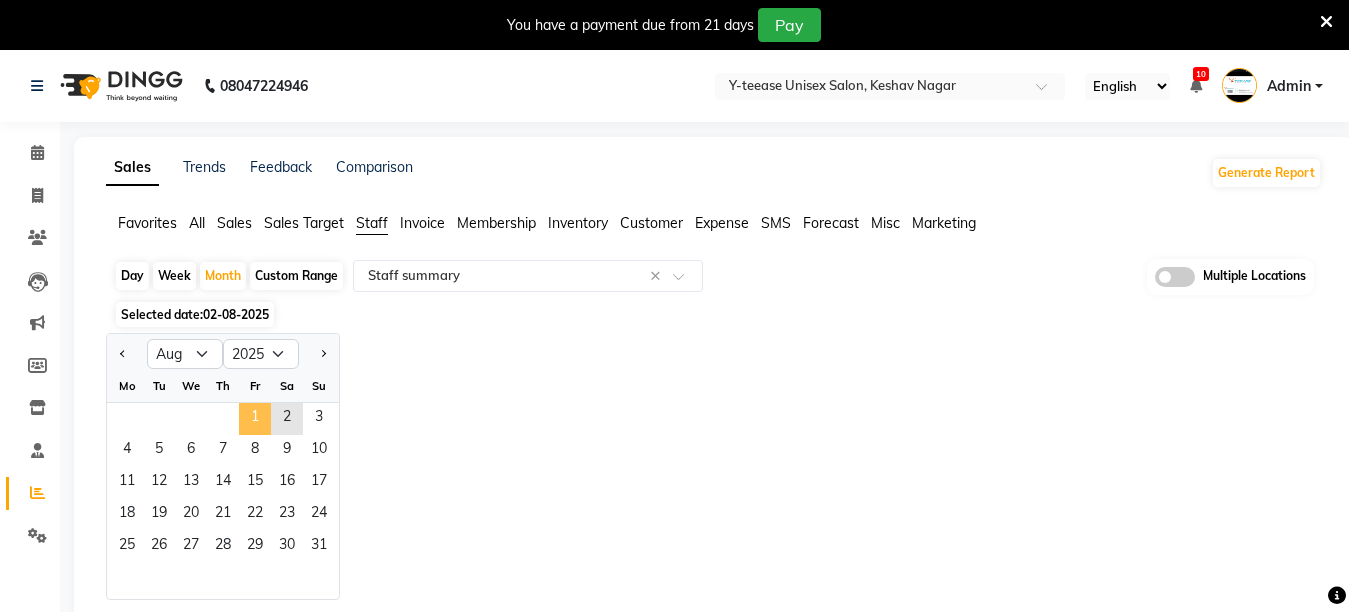 click on "1" 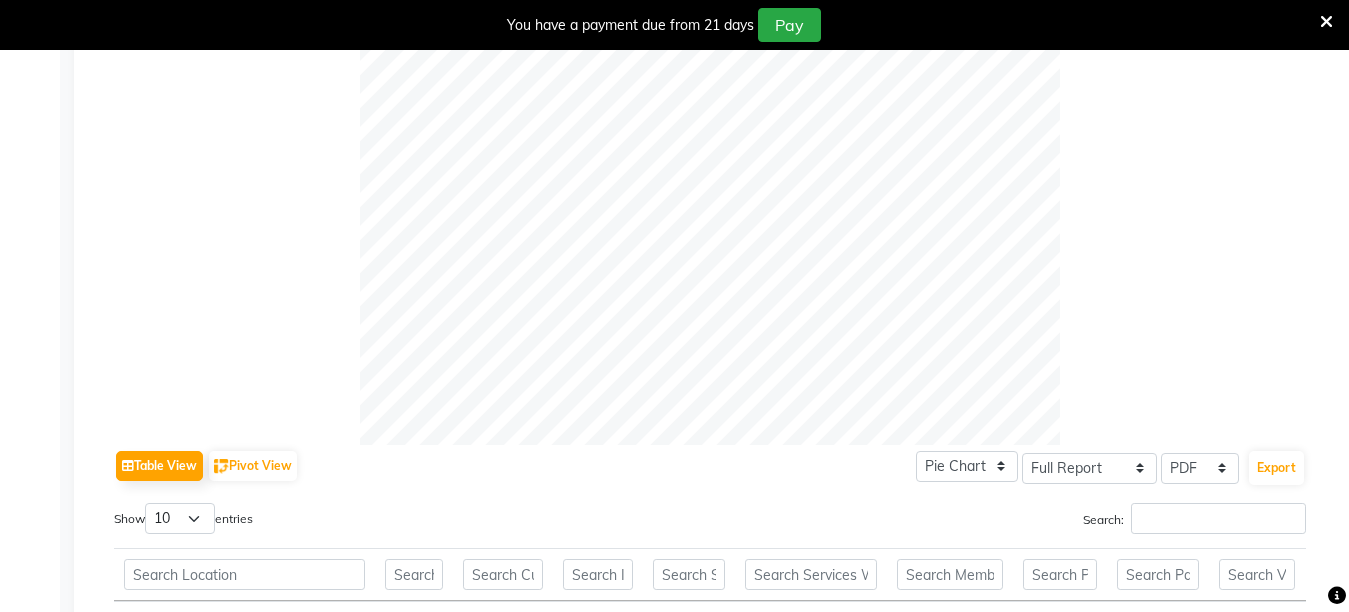 scroll, scrollTop: 788, scrollLeft: 0, axis: vertical 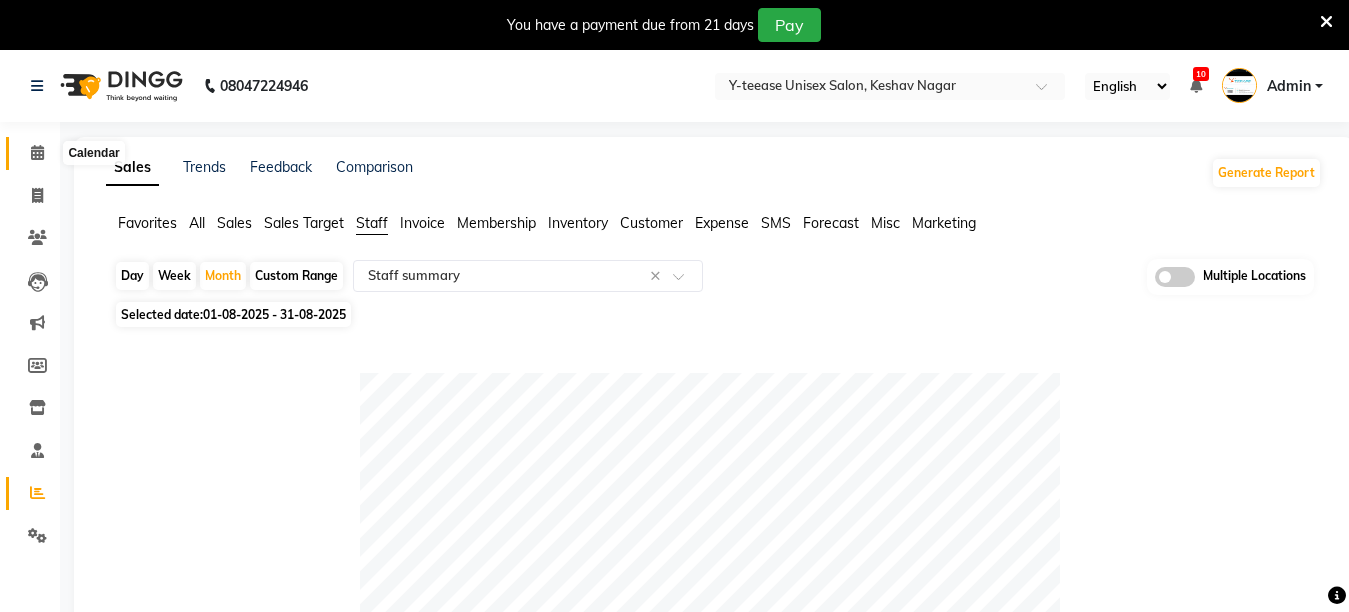 click 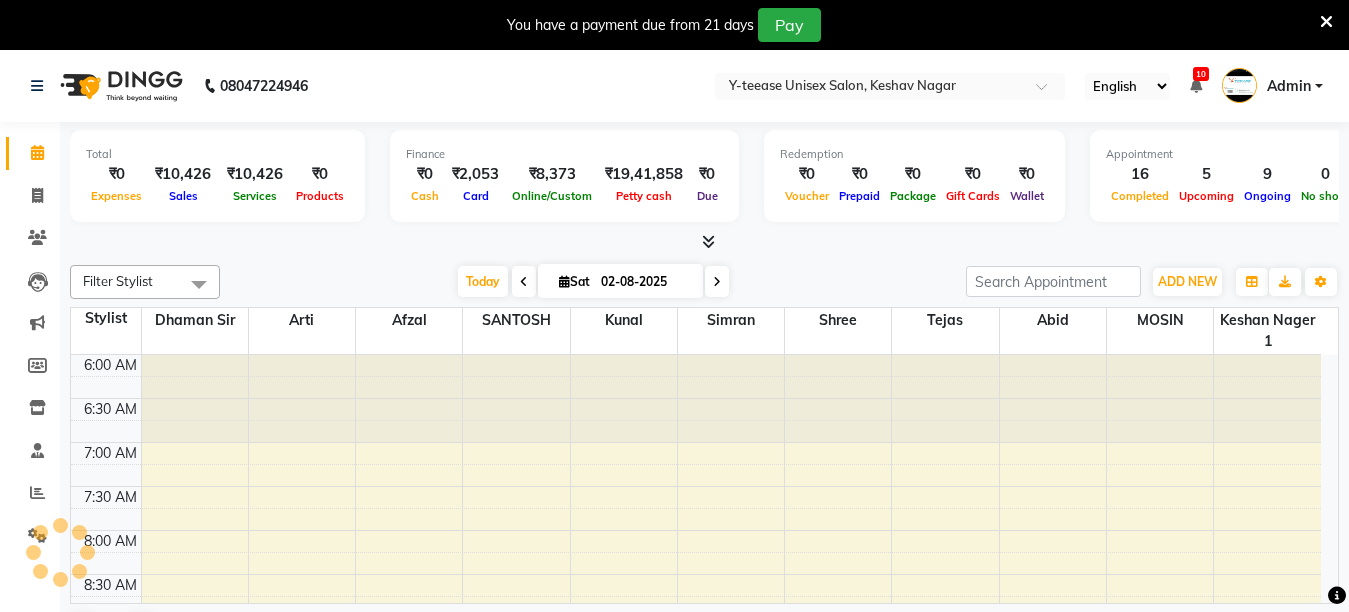 scroll, scrollTop: 0, scrollLeft: 0, axis: both 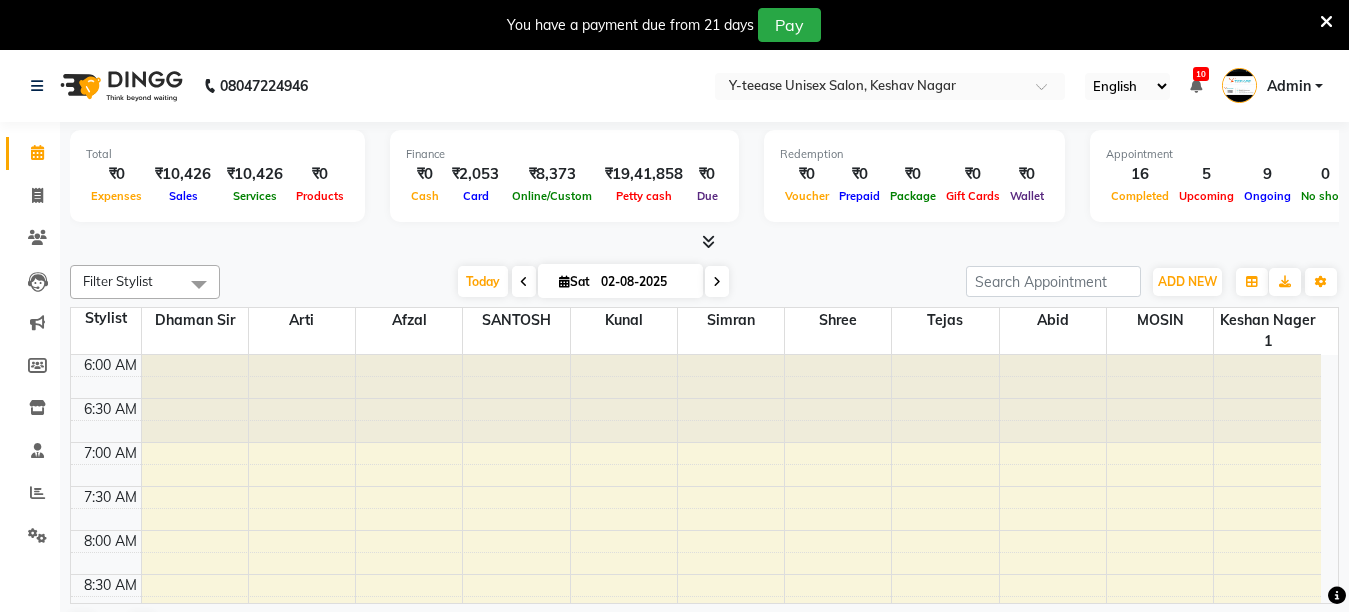 click on "[PHONE] Select Location × Y-teease Unisex Salon, [CITY] English ENGLISH Español العربية मराठी हिंदी ગુજરાતી தமிழ் 中文 10 Notifications nothing to show Admin Manage Profile Change Password Sign out Version:3.15.11" 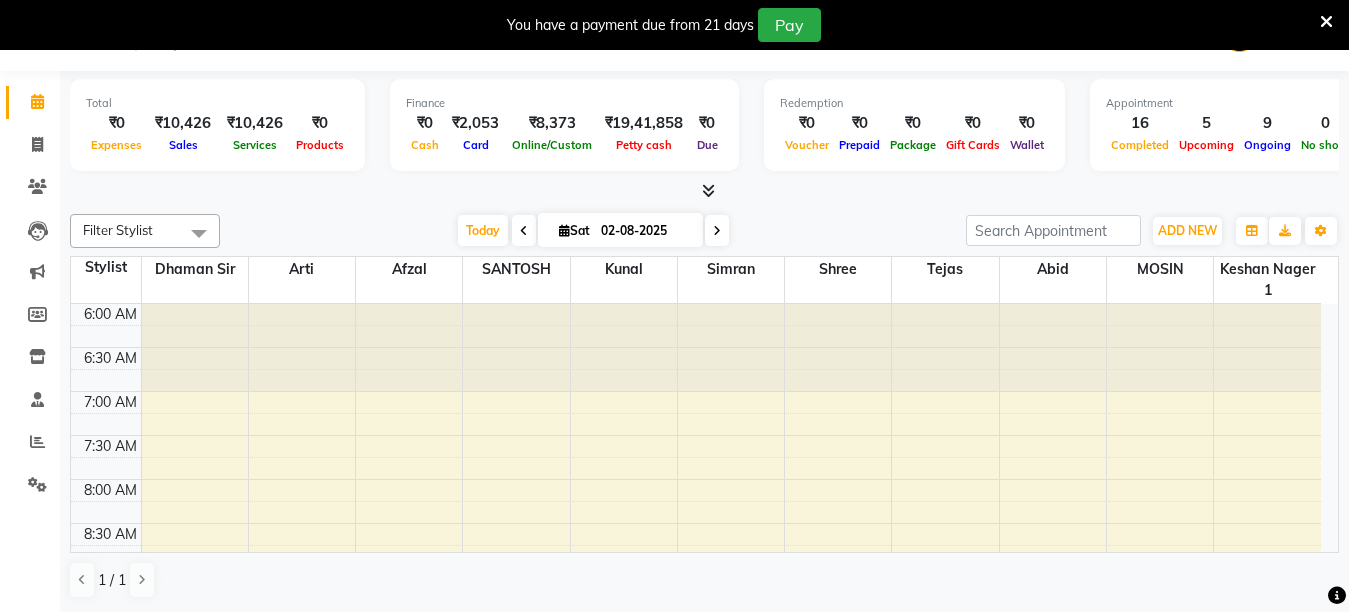 click at bounding box center (409, 348) 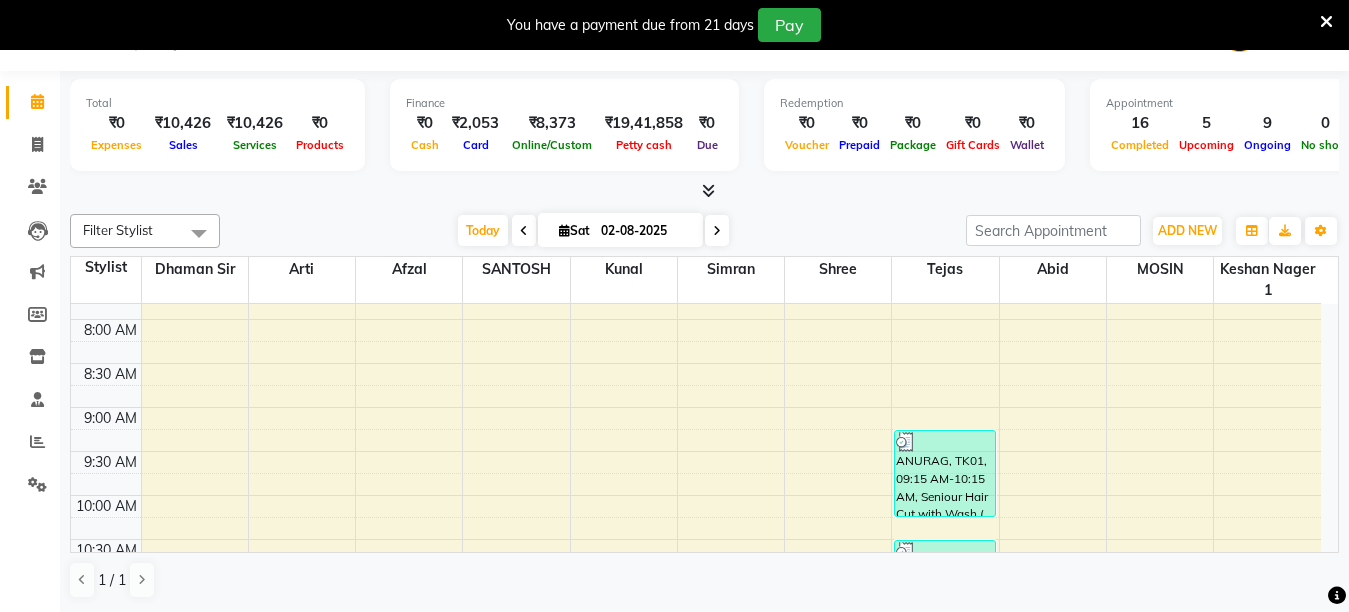 scroll, scrollTop: 120, scrollLeft: 0, axis: vertical 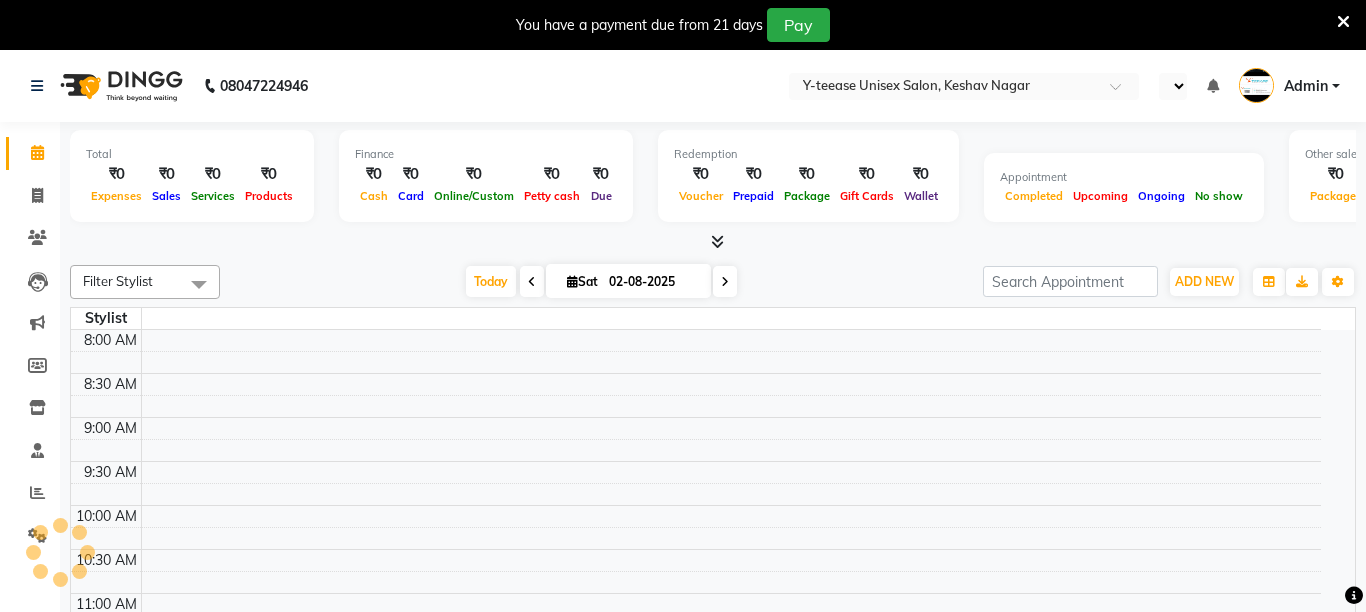 select on "en" 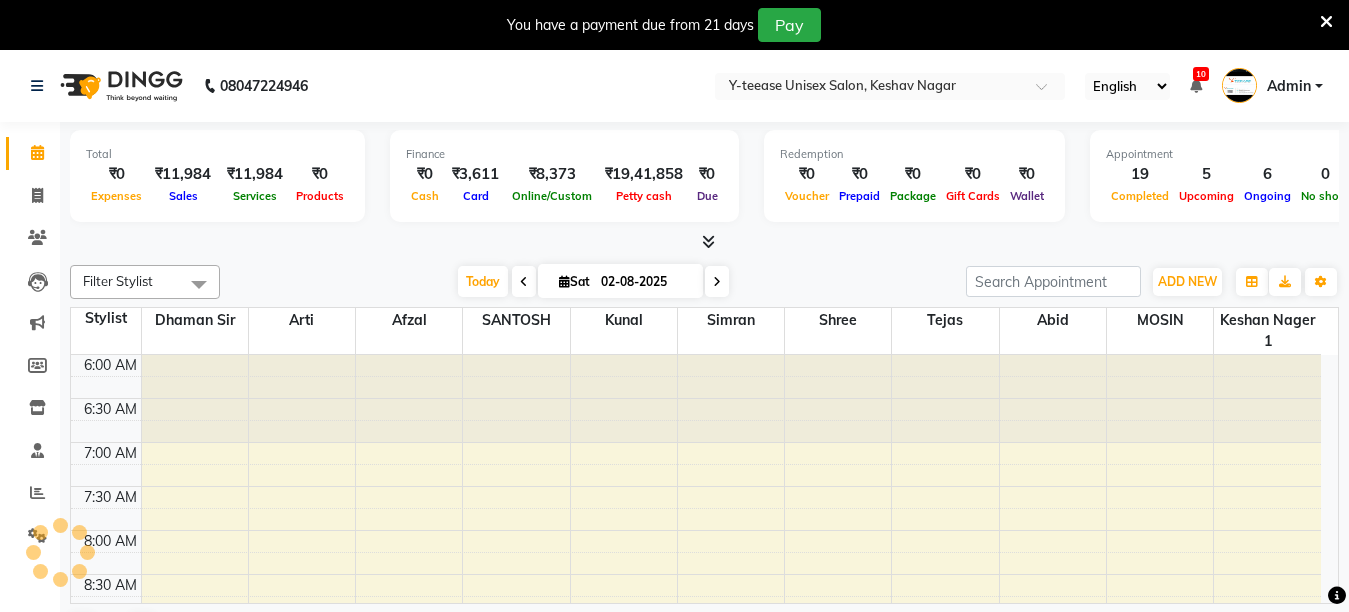 scroll, scrollTop: 0, scrollLeft: 0, axis: both 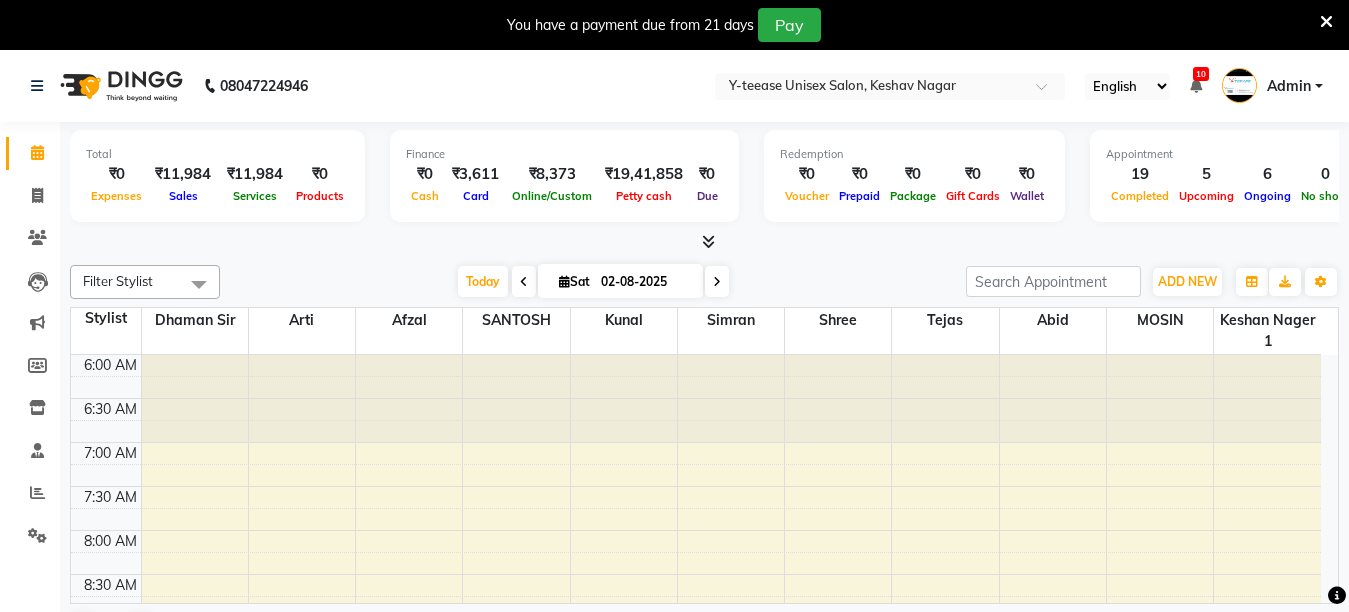 click at bounding box center [302, 399] 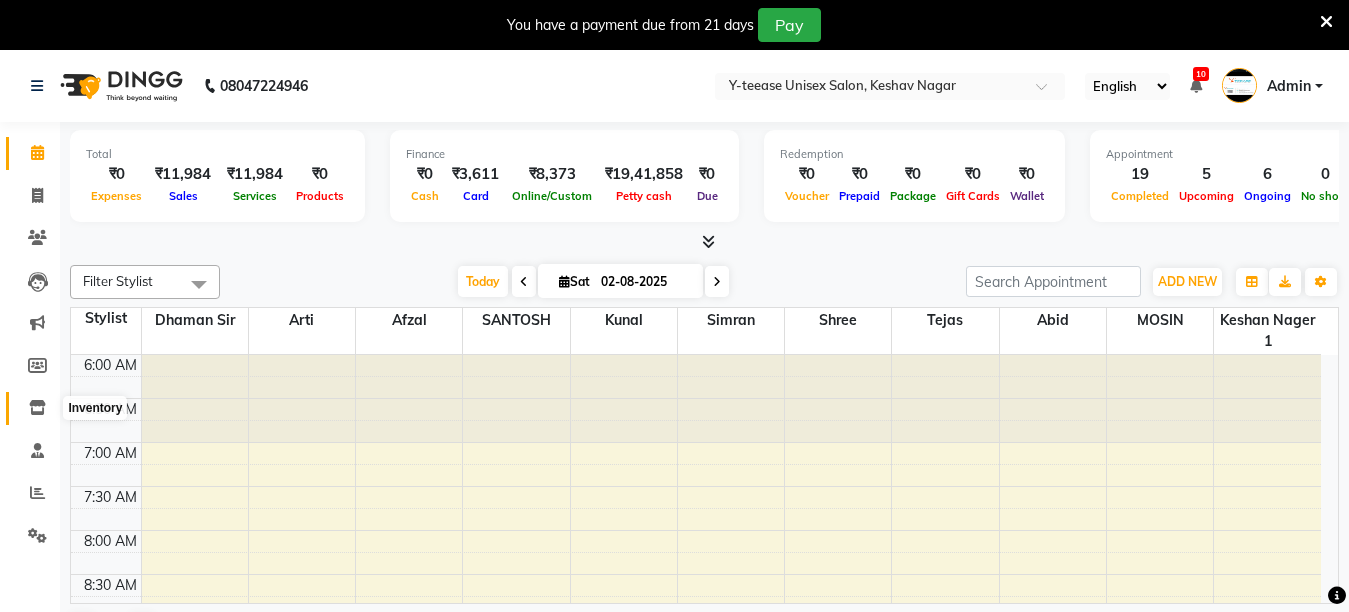 click 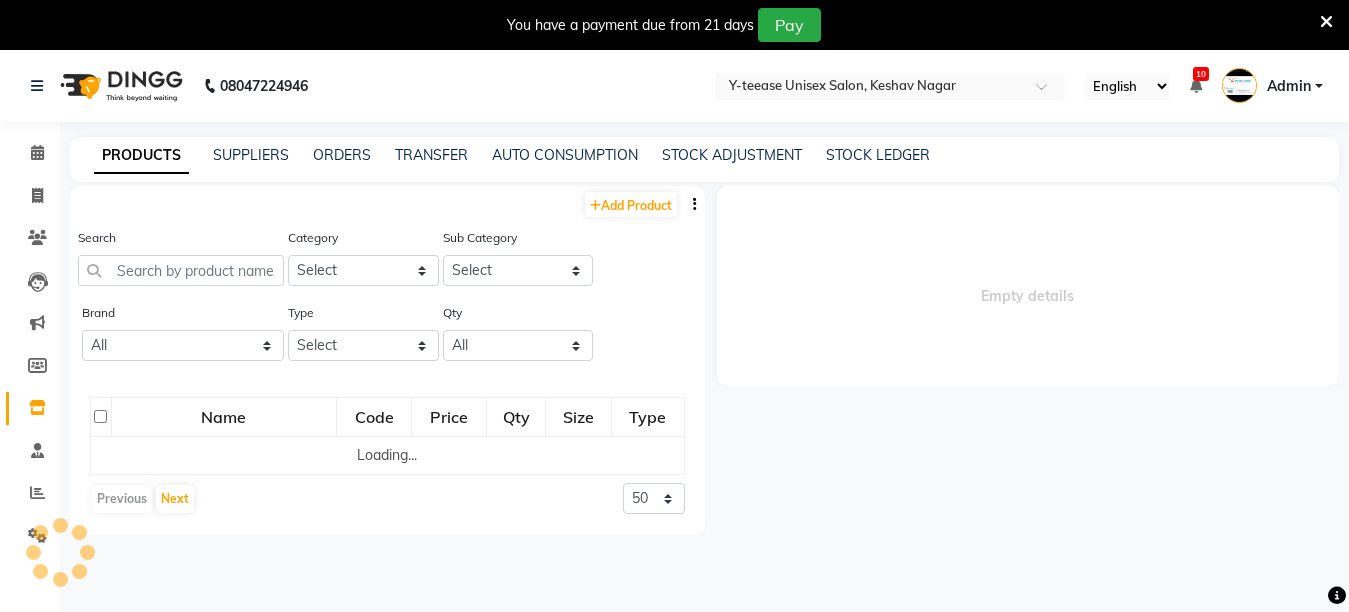 click on "[PHONE] Select Location × Y-teease Unisex Salon, [CITY] English ENGLISH Español العربية मराठी हिंदी ગુજરાતી தமிழ் 中文 10 Notifications nothing to show Admin Manage Profile Change Password Sign out Version:[VERSION] ☀ Y-Teease Unisex Salon, [CITY] ☀ Y-Teease Unisex Salon, [CITY] Calendar Invoice Clients Leads Marketing Members Inventory Staff Reports Settings Completed InProgress Upcoming Dropped Tentative Check-In Confirm Bookings Generate Report Segments Page Builder PRODUCTS SUPPLIERS ORDERS TRANSFER AUTO CONSUMPTION STOCK ADJUSTMENT STOCK LEDGER Add Product Search Category Select Hair Skin Makeup Personal Care Appliances Beard Waxing Disposable Threading Hands and Feet Beauty Planet Botox Cadiveu Casmara Cheryls Loreal Olaplex Other Sub Category Select Brand All A-1 Aroma Astaberry Avl Body Care Bombini Brazillian Copa Coco Nourish De Fabulous Dux Duxx Flovactive Gillet Godrej H& F Honey Bee Jennot Jovees Lotus Mavon" 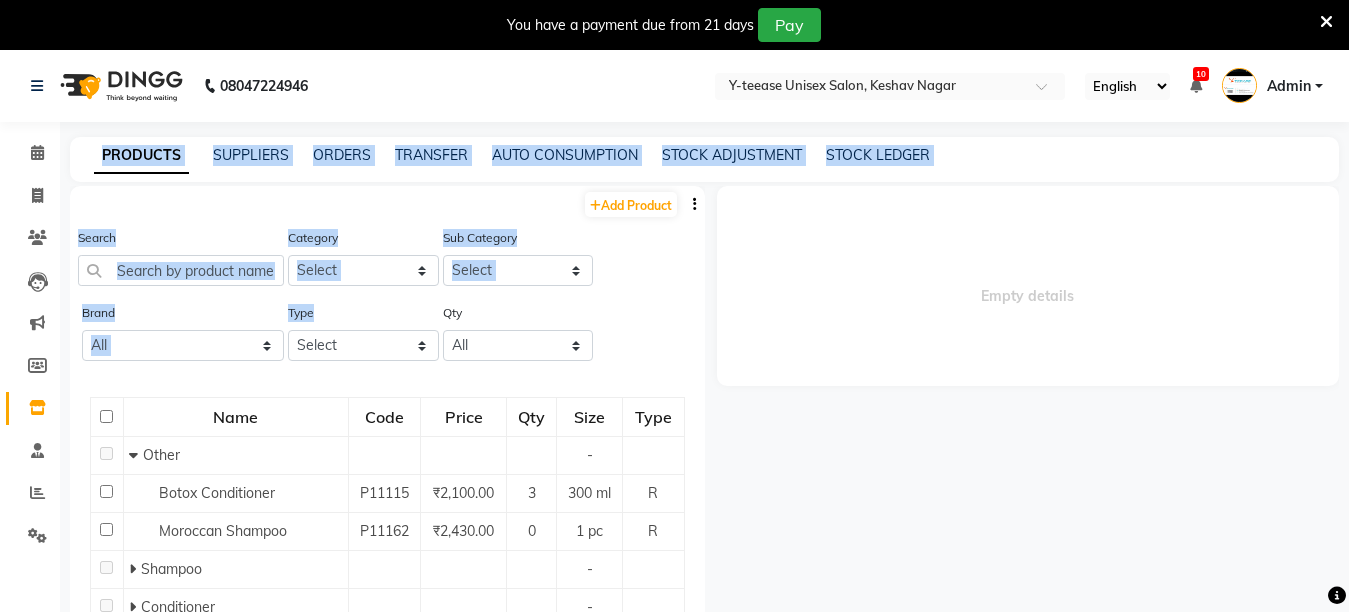 click on "Add Product" 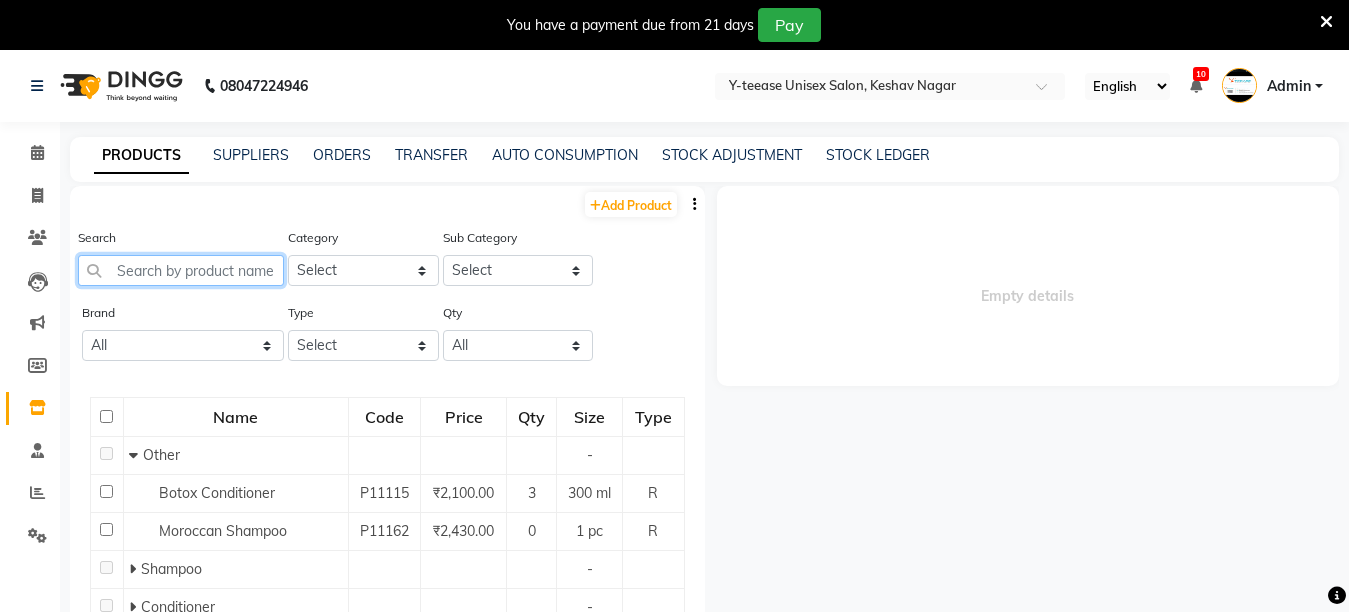 click 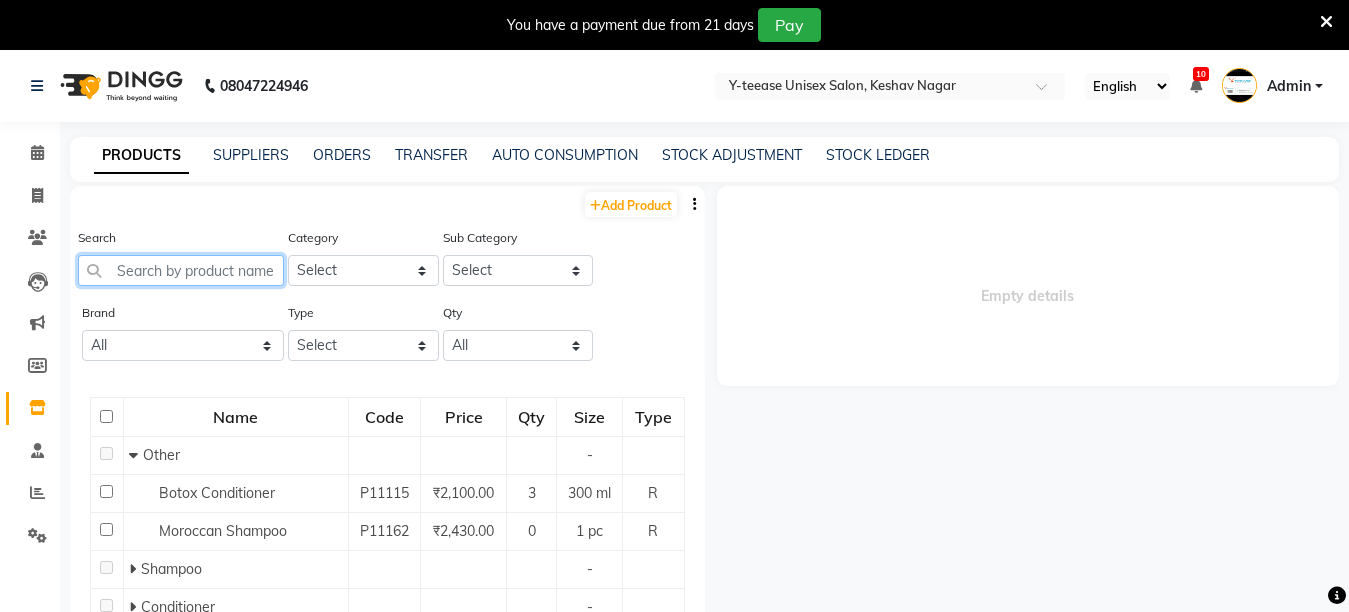 paste on "OSIS DUST  IT 10 ML" 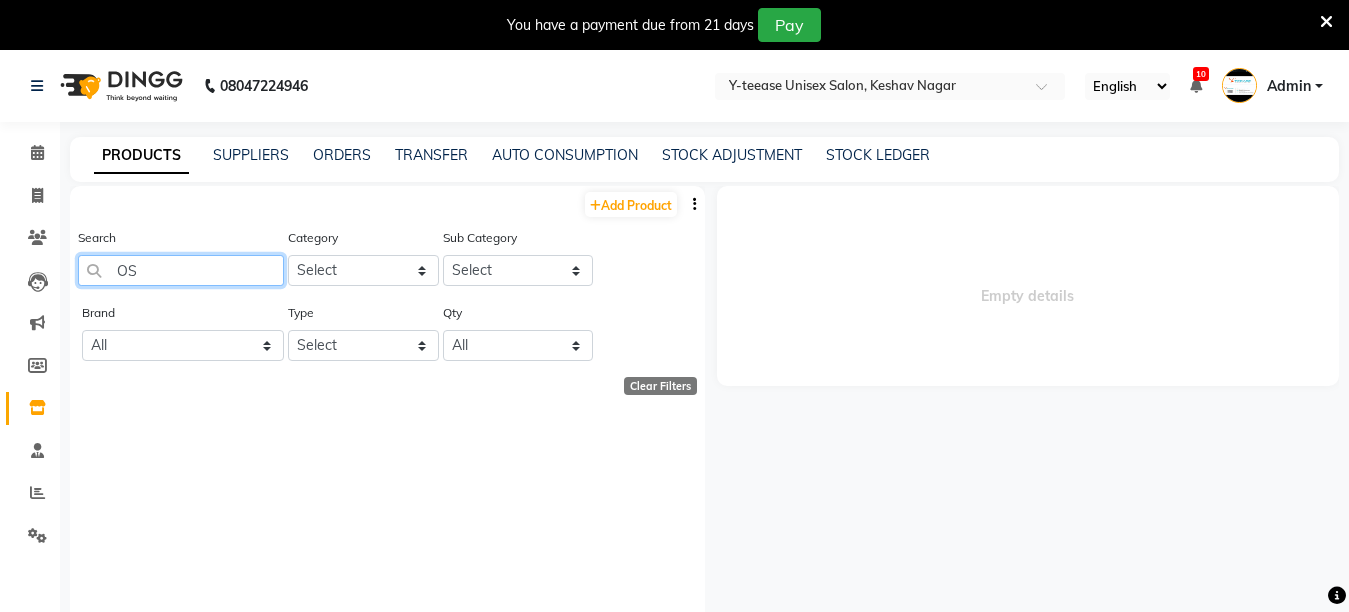 type on "O" 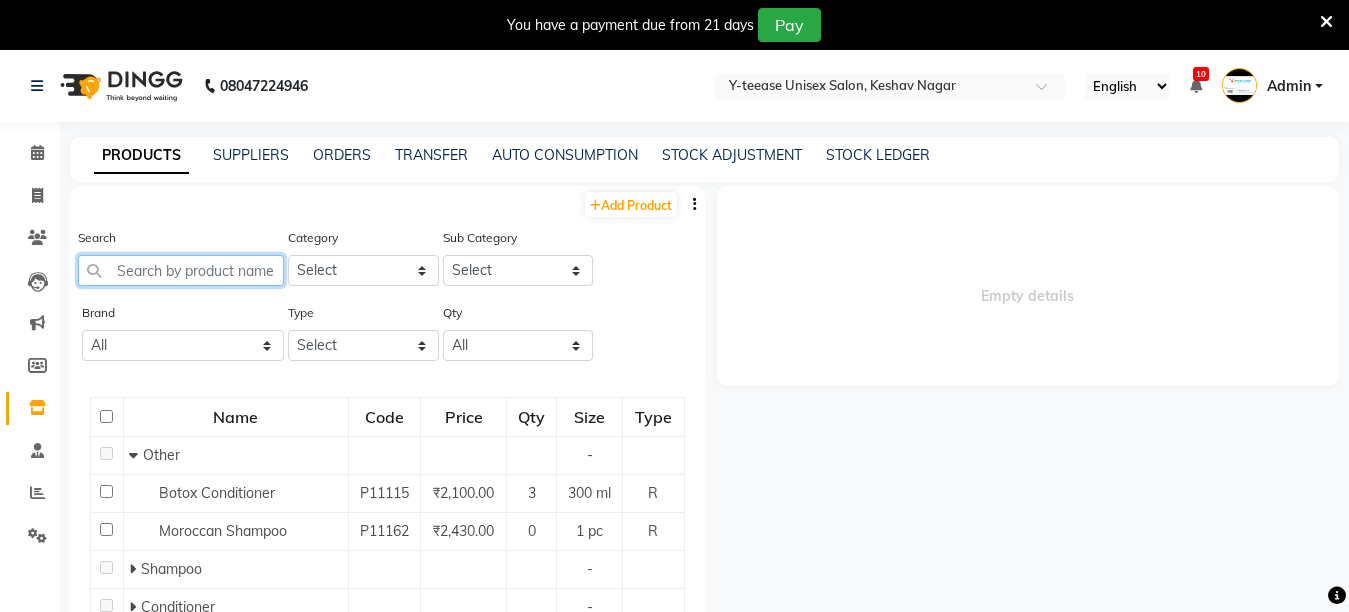 click 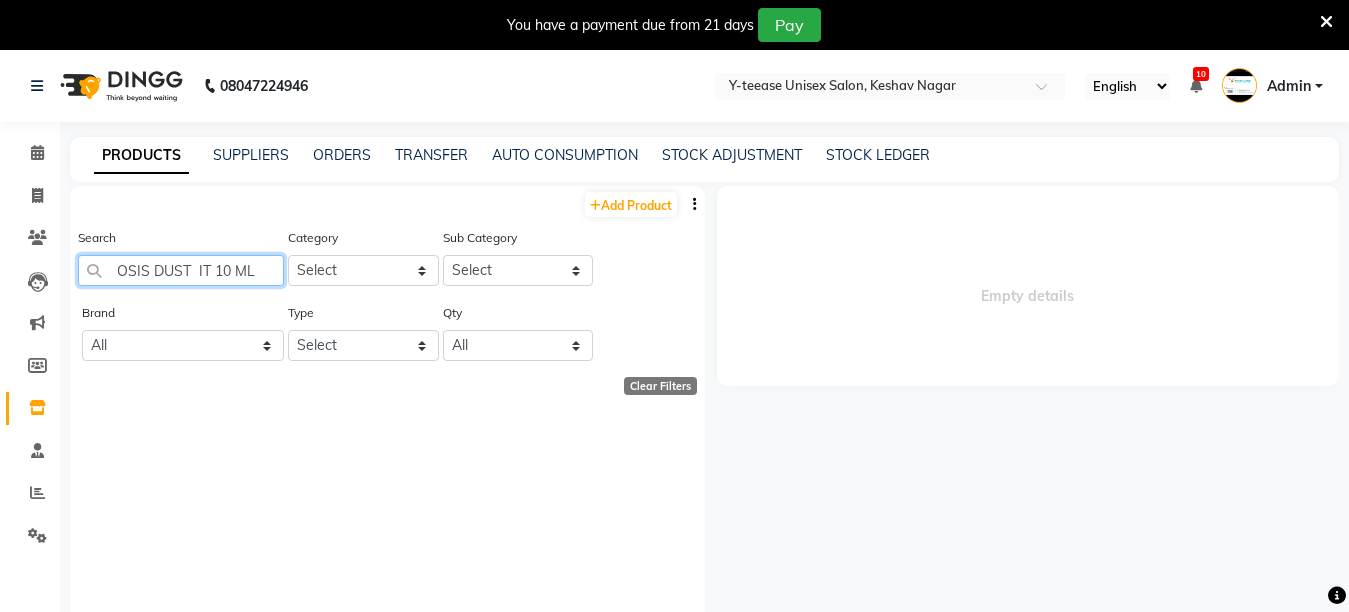 click on "OSIS DUST  IT 10 ML" 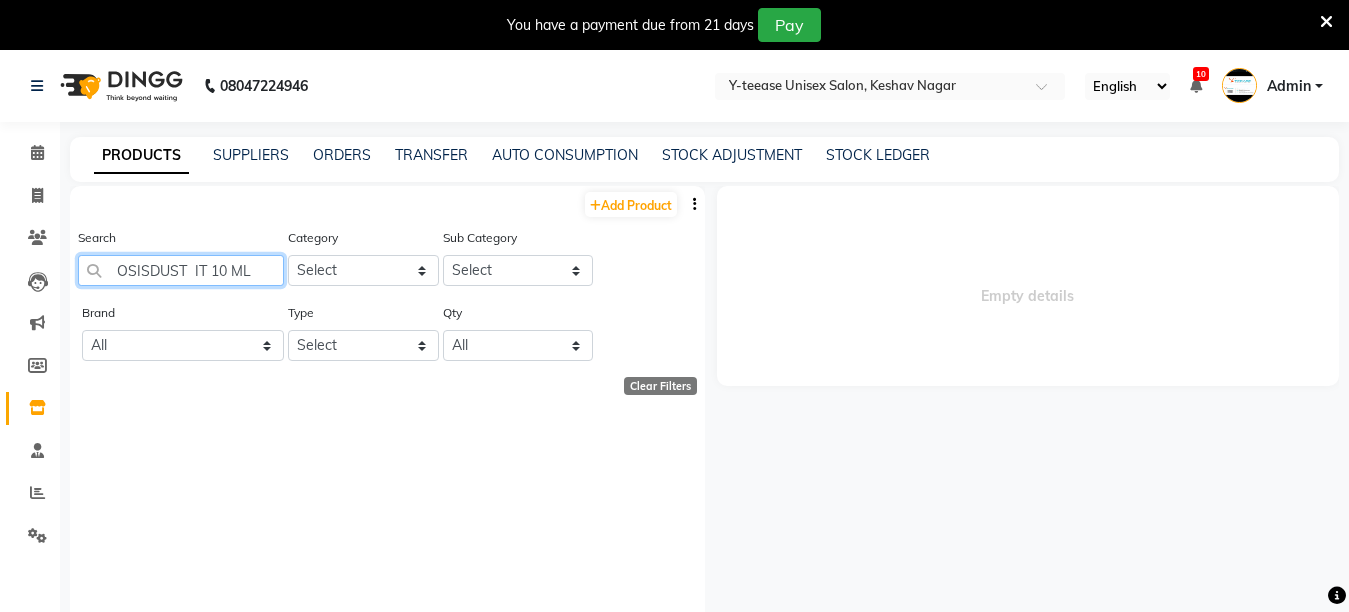 type on "OSIS DUST  IT 10 ML" 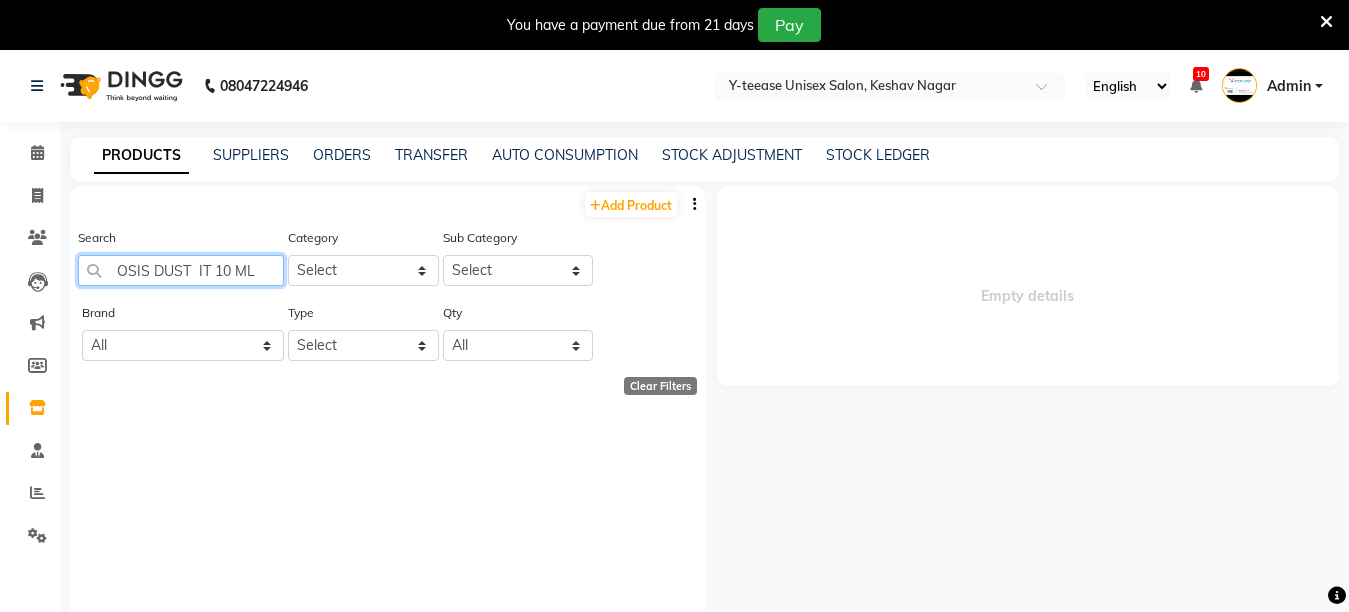 click on "OSIS DUST  IT 10 ML" 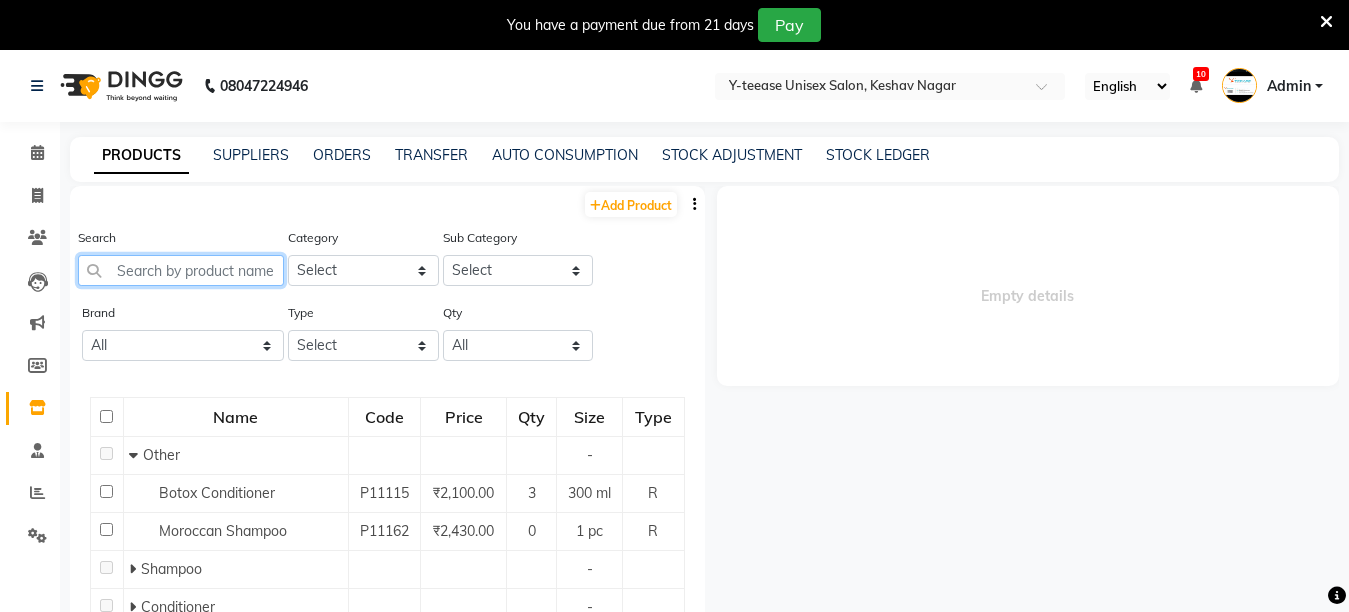 paste on "OSIS DUST  IT 10 ML" 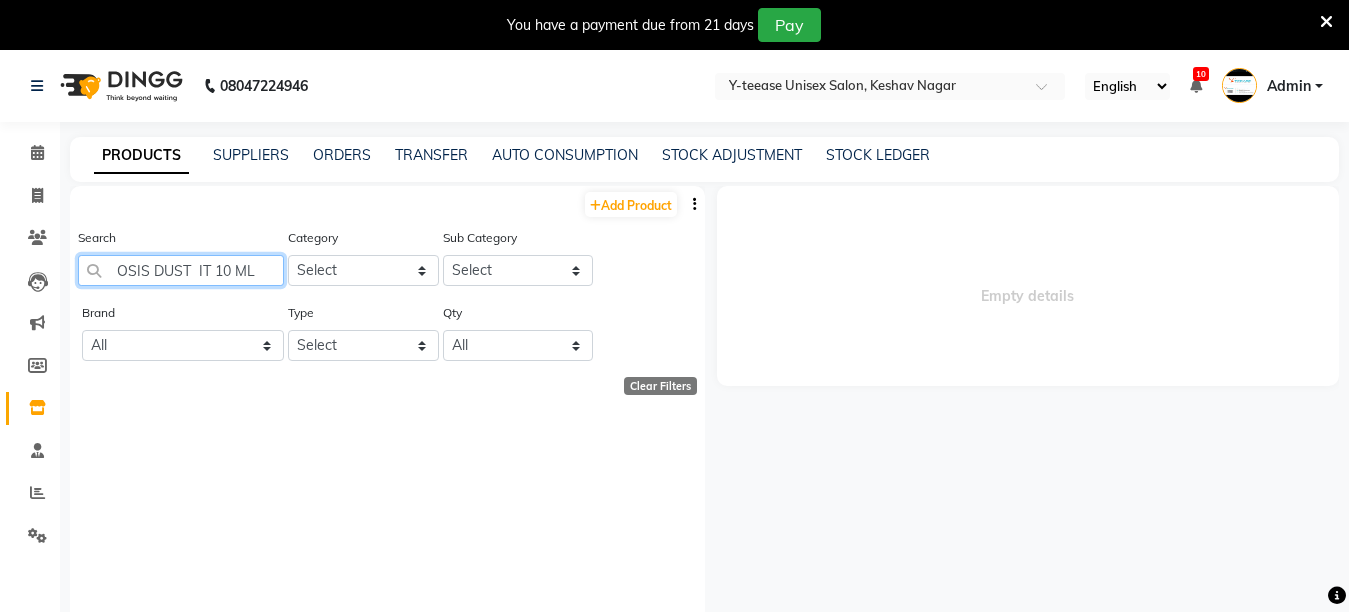 type on "OSIS DUST  IT 10 ML" 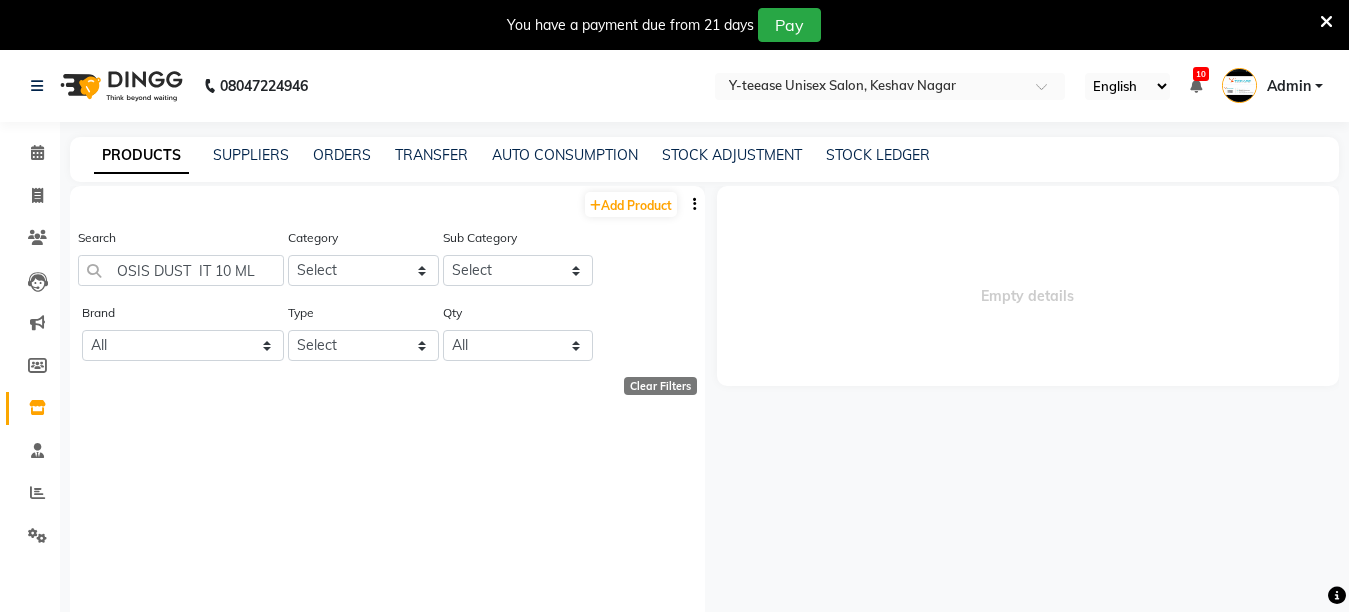 click on "Clear Filters" 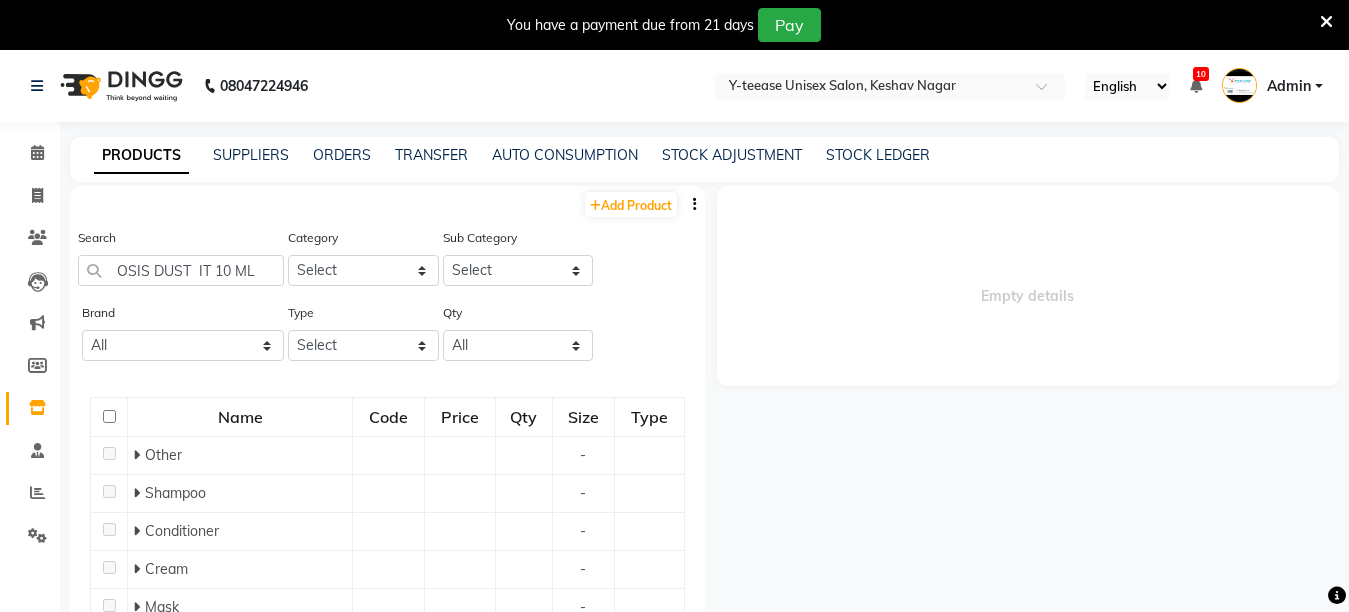 type 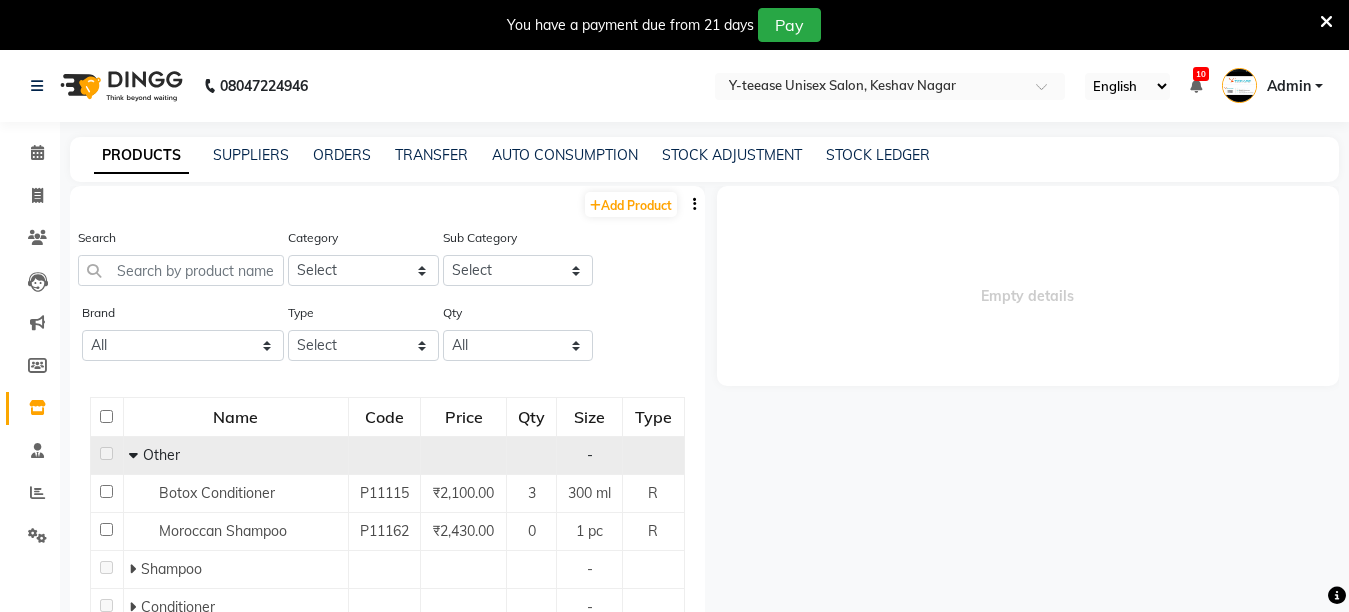 click 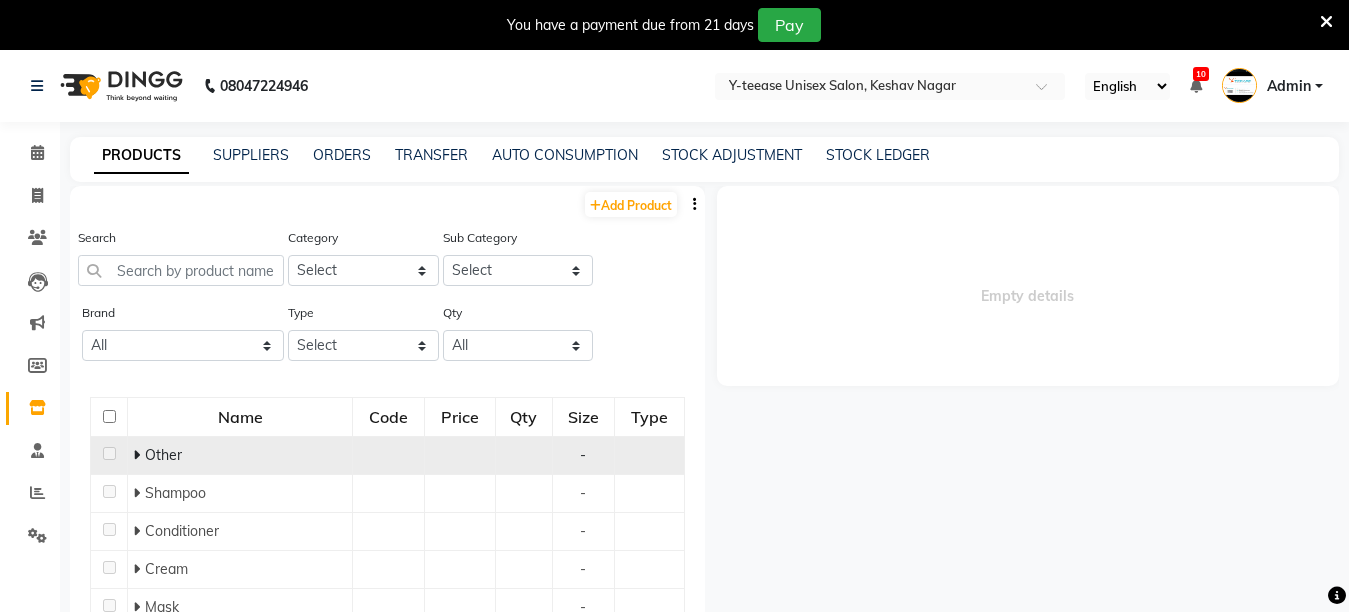 click on "Other" 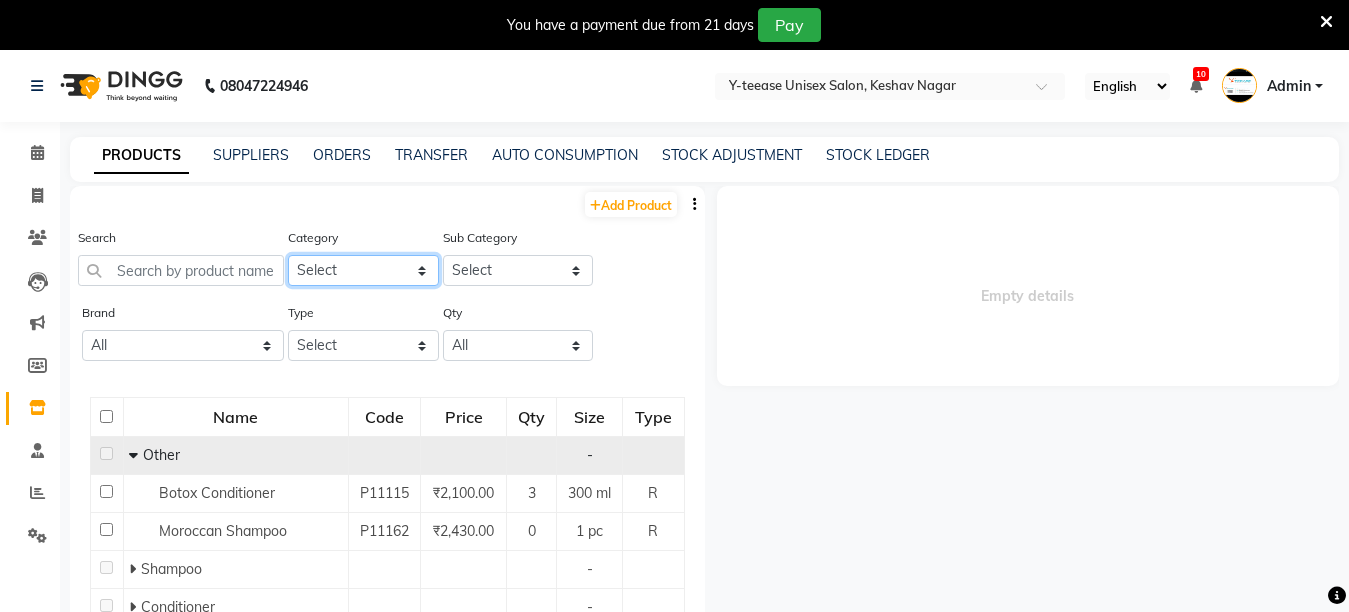 click on "Select Hair Skin Makeup Personal Care Appliances Beard Waxing Disposable Threading Hands and Feet Beauty Planet Botox Cadiveu Casmara Cheryls Loreal Olaplex Other" 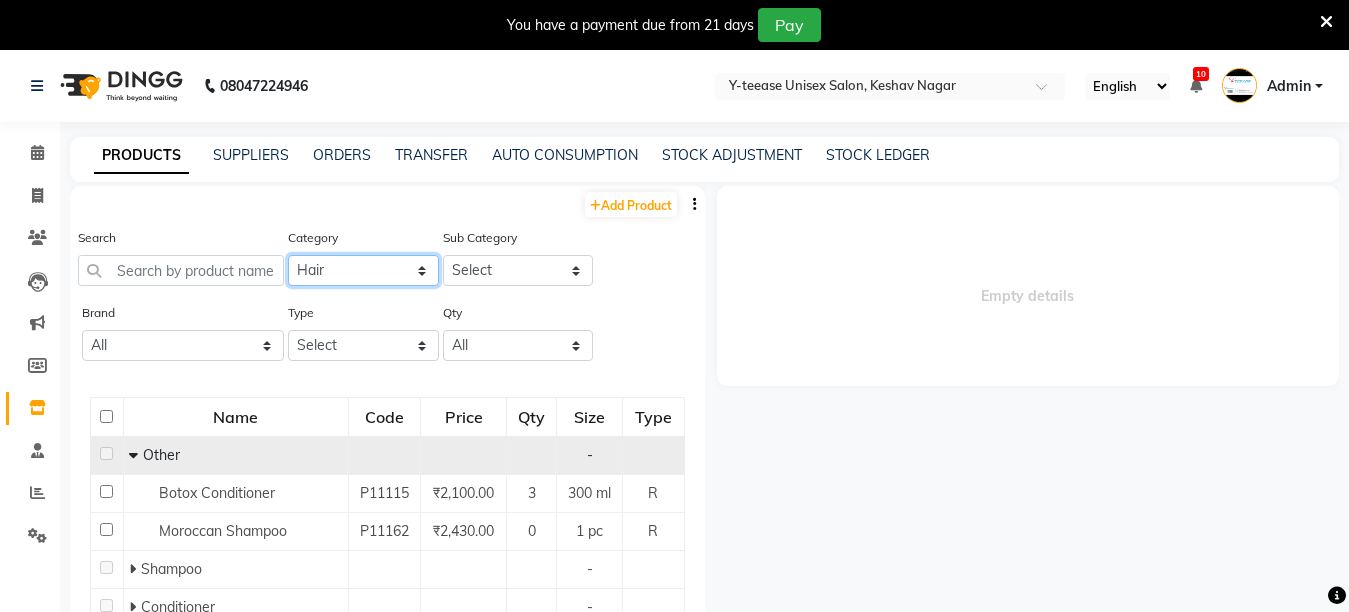 click on "Select Hair Skin Makeup Personal Care Appliances Beard Waxing Disposable Threading Hands and Feet Beauty Planet Botox Cadiveu Casmara Cheryls Loreal Olaplex Other" 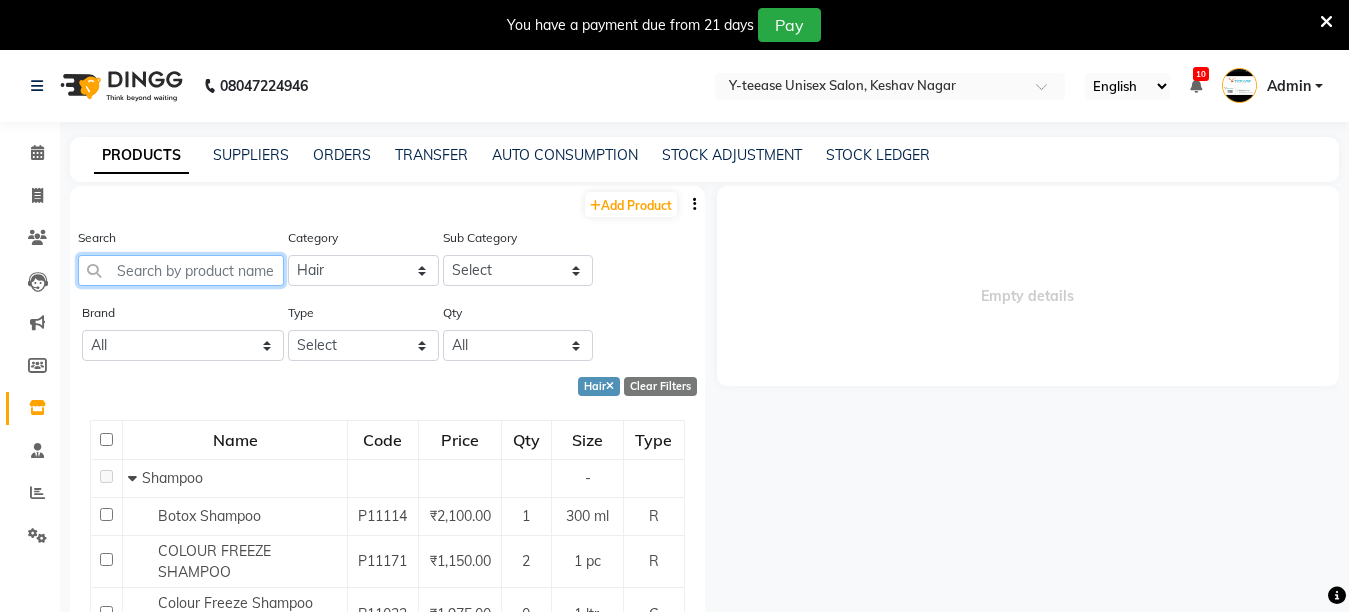 click 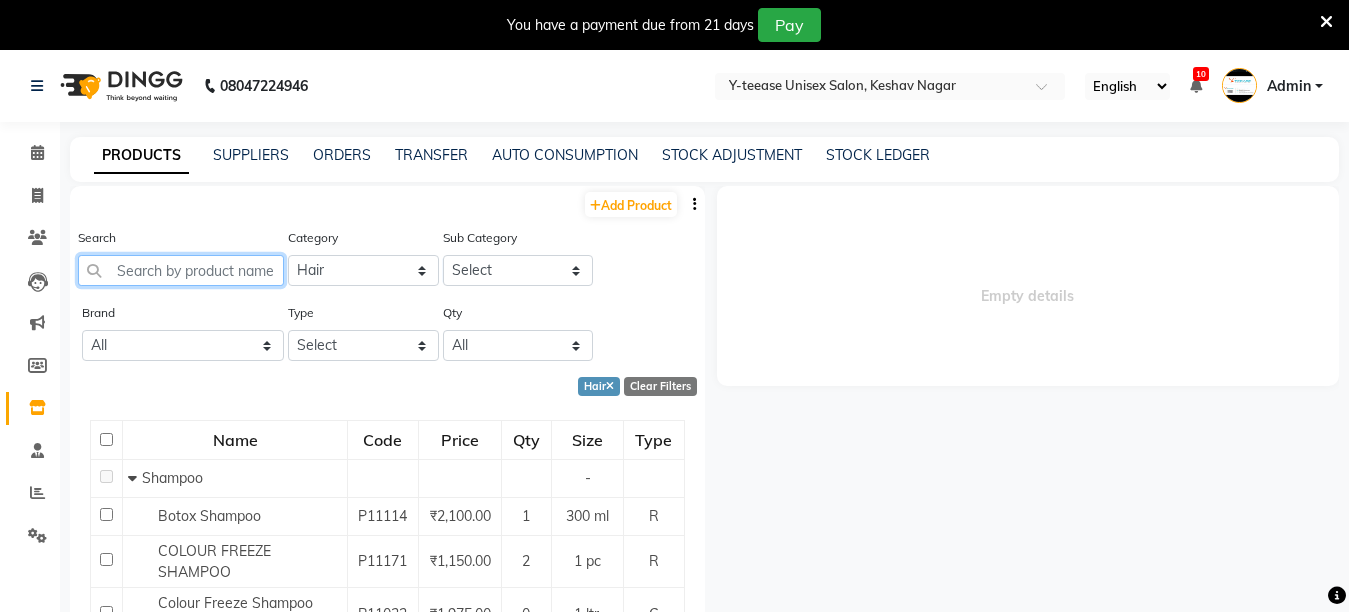click 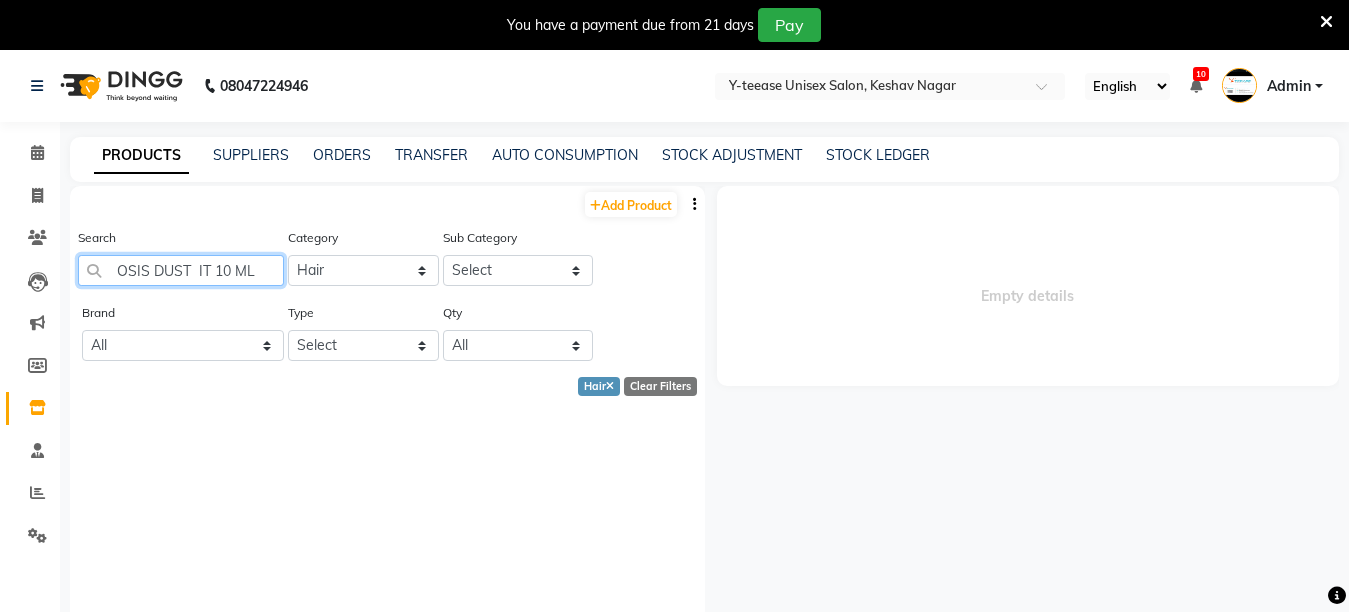 type on "OSIS DUST  IT 10 ML" 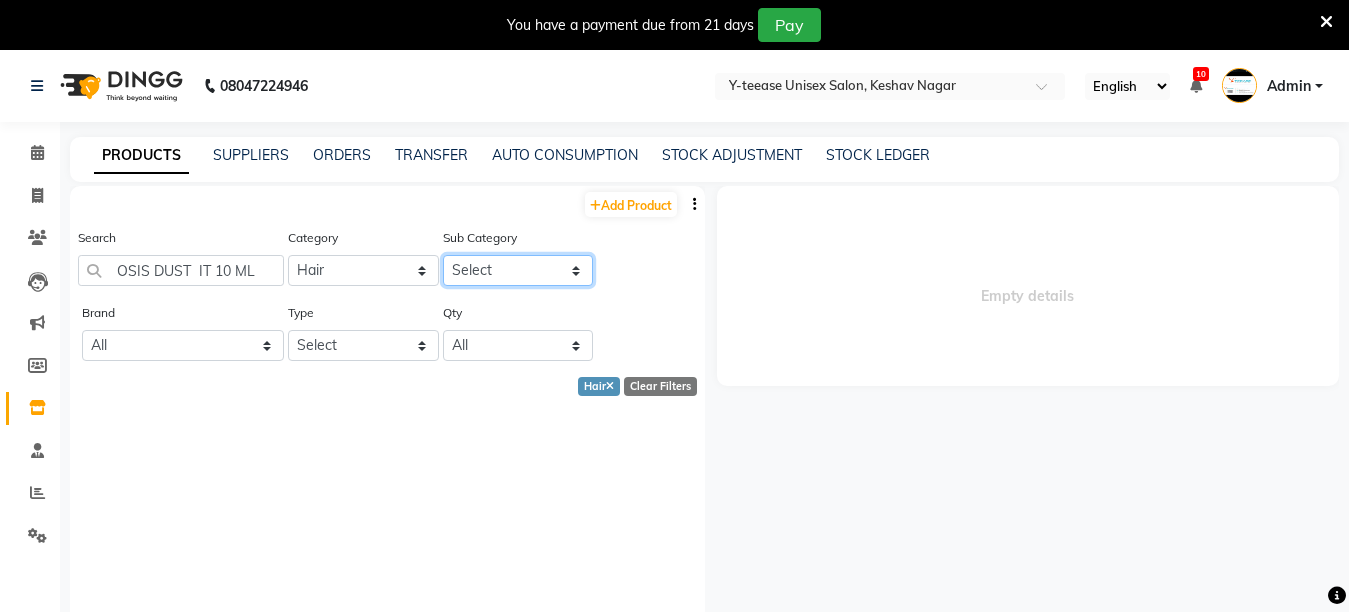 click on "Select Shampoo Conditioner Cream Mask Oil Serum Color Appliances Treatment Styling Kit & Combo Other" 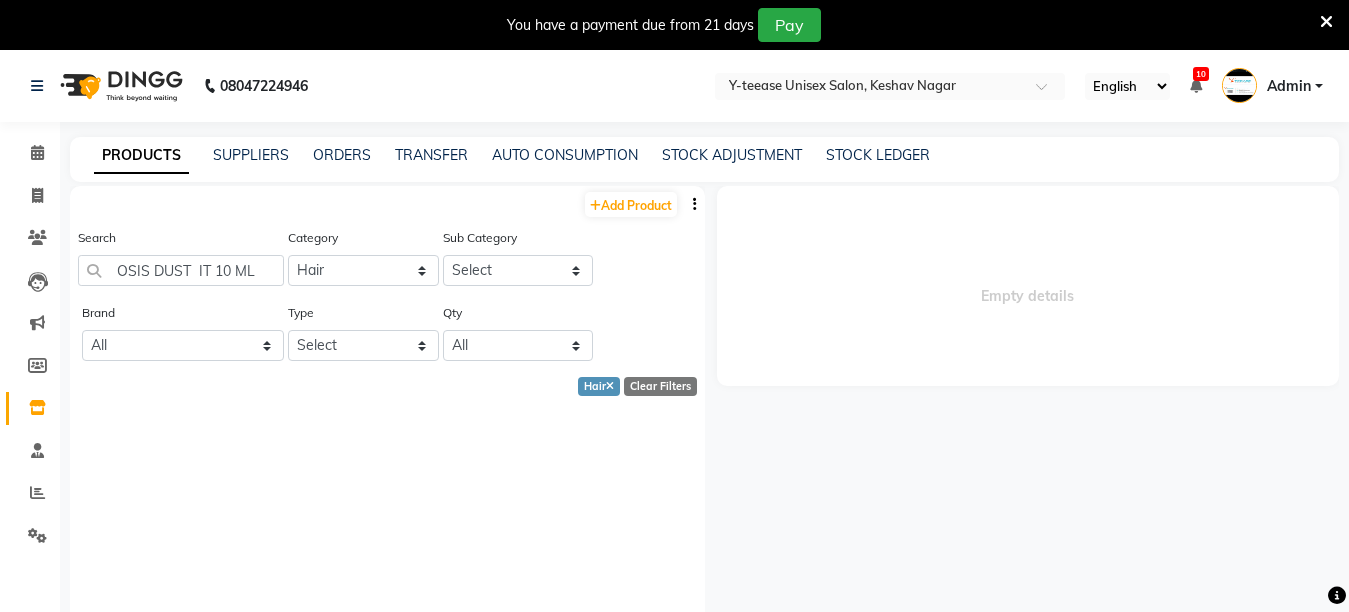 click on "Empty details" at bounding box center (1028, 286) 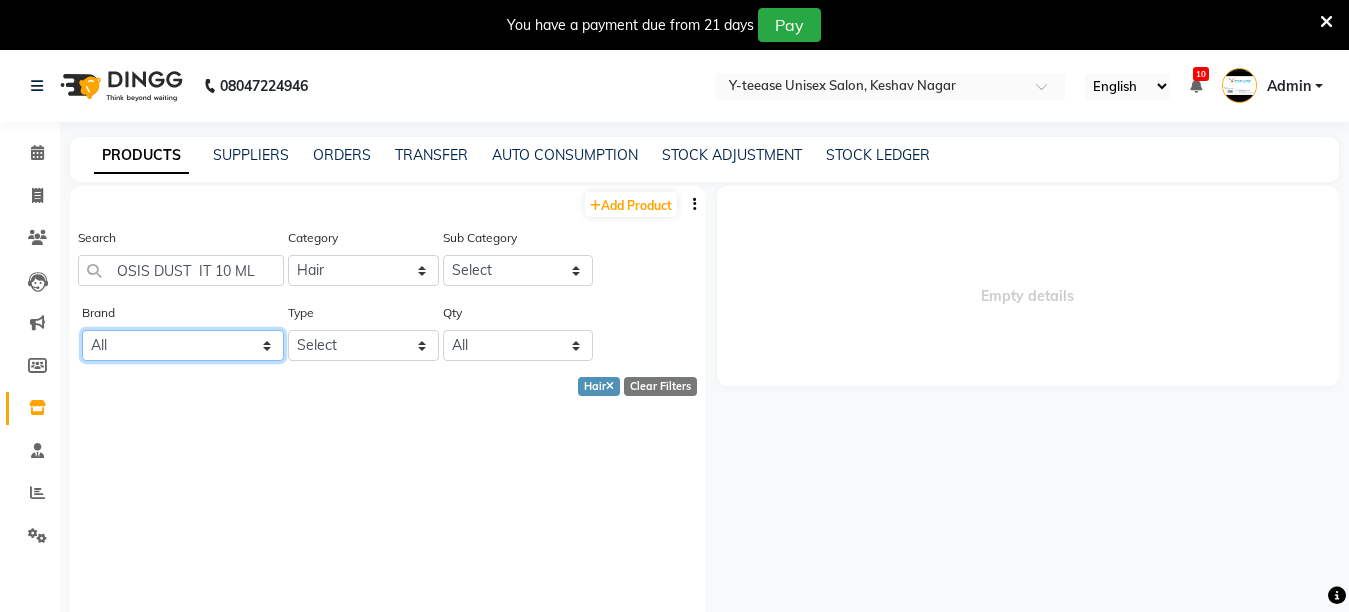 click on "All A-1 Aroma Astaberry Avl Body Care Bombini Brazillian Copa Coco Nourish De Fabulous Dux Duxx Flovactive Gillet Godrej H& F Honey Bee Jennot Jovees Lotus Mavon Mk Professional Moroccan O3 O3+ Ozone Pegiune Pooja Ragga Rica Rich Feel Rich Loan Saniolla Sara Schwarzkopf Schwarzlopf Serenite Skinnora Skinora" 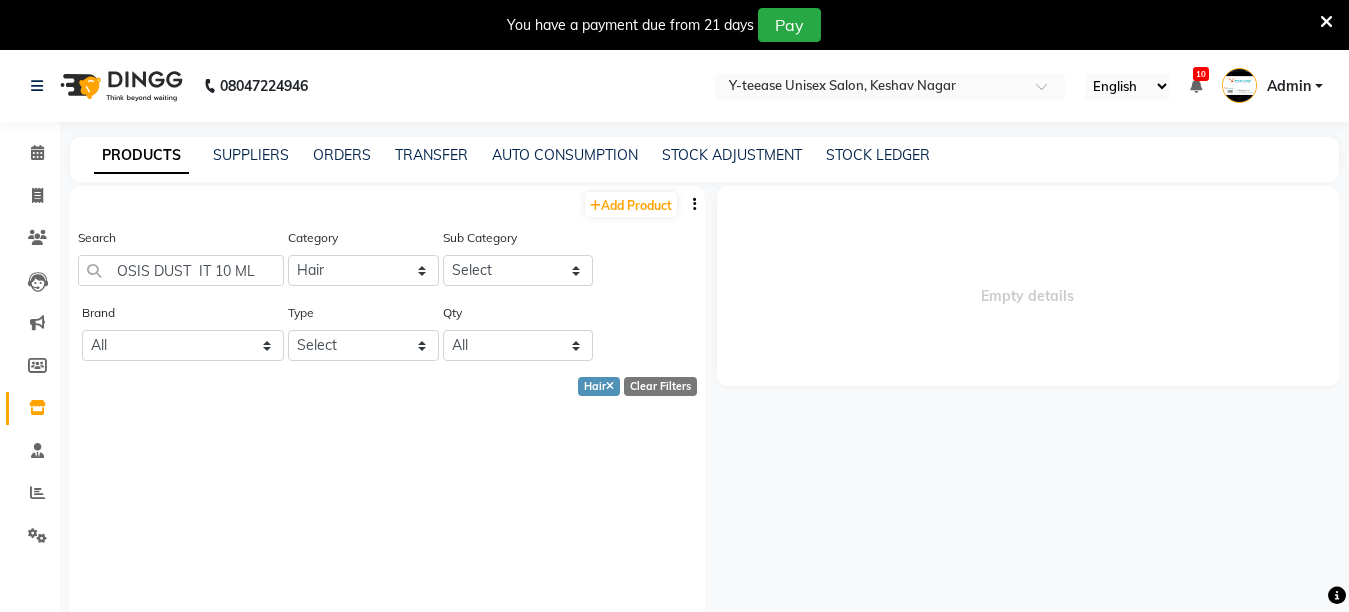 click on "Empty details" at bounding box center (1028, 286) 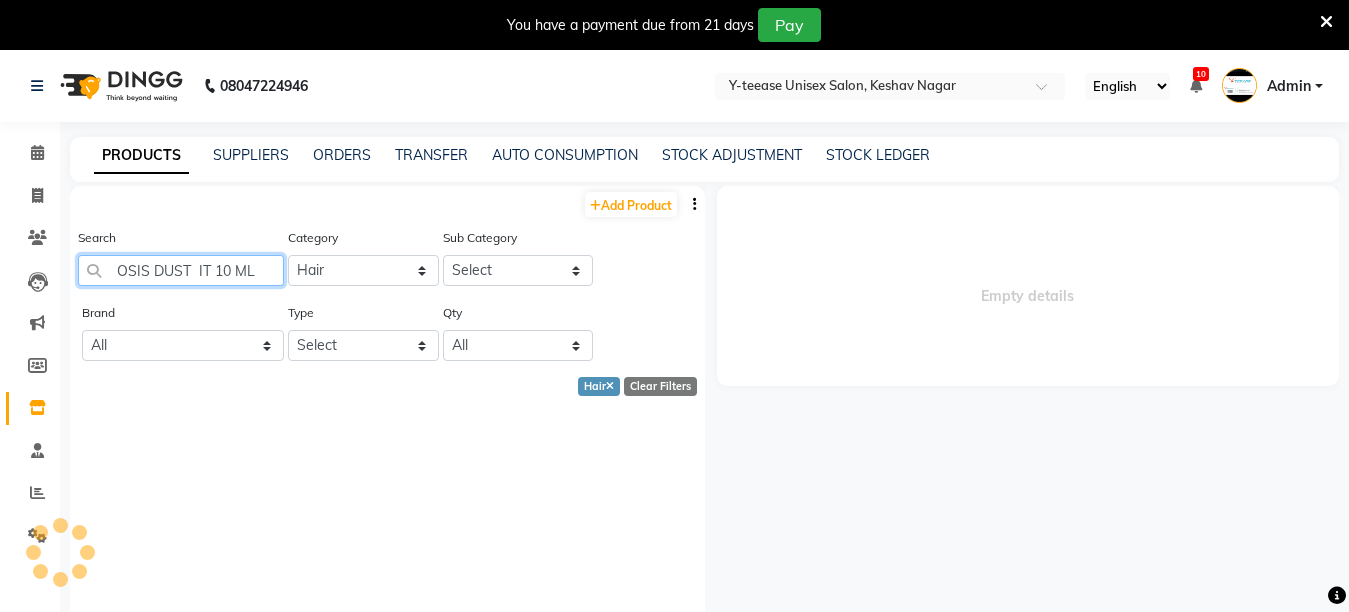 click on "OSIS DUST  IT 10 ML" 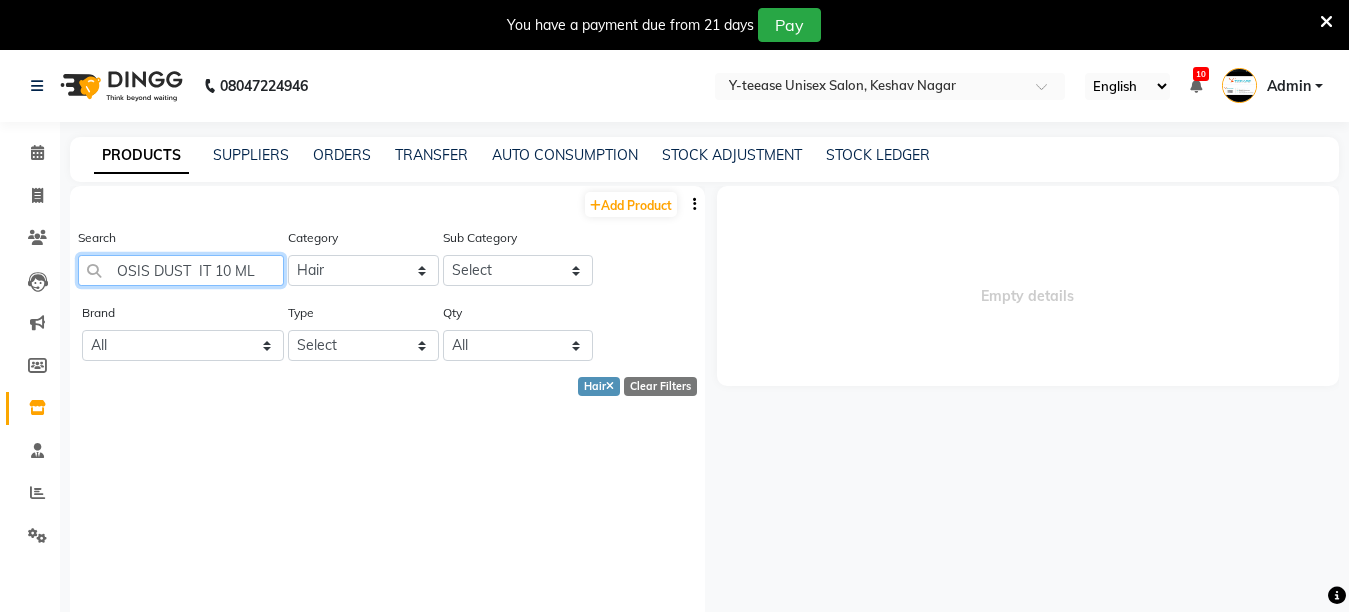 click on "OSIS DUST  IT 10 ML" 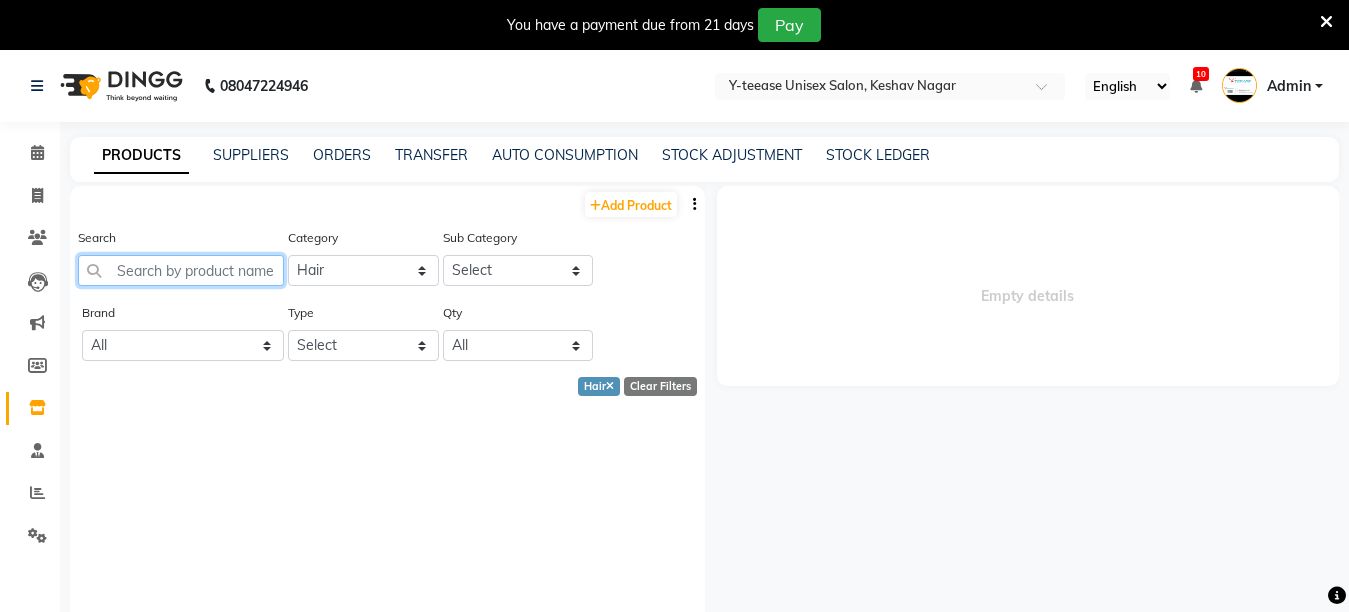 paste on "OSIS DUST  IT 10 ML" 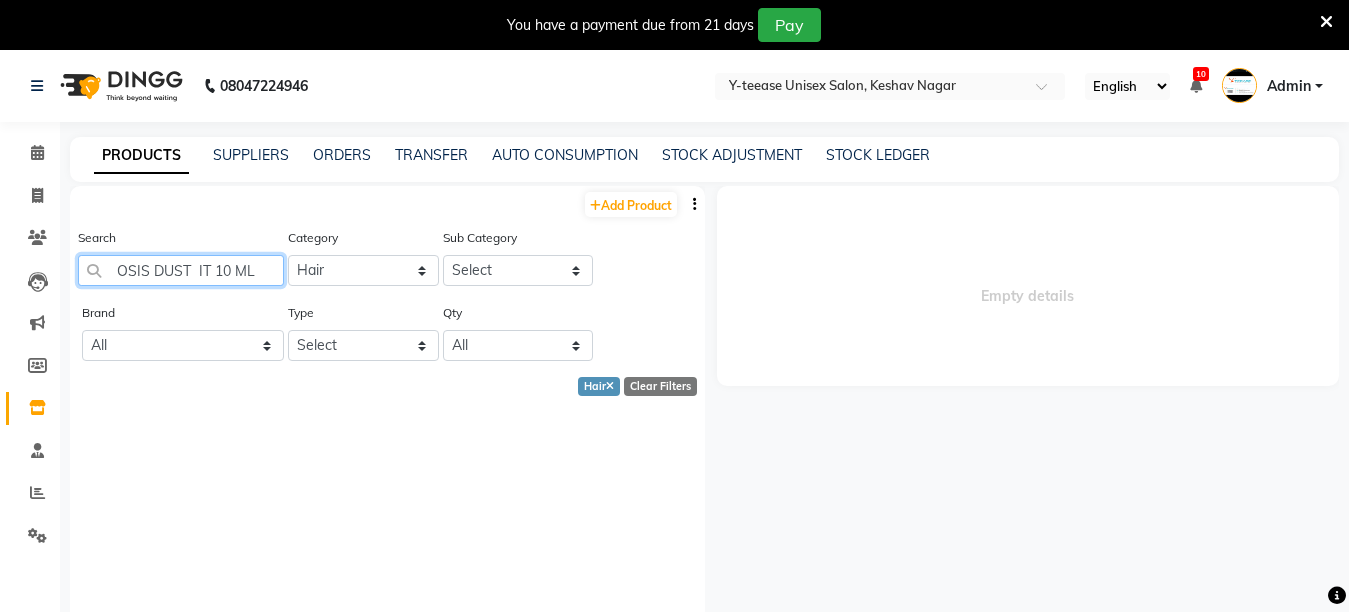 click on "OSIS DUST  IT 10 ML" 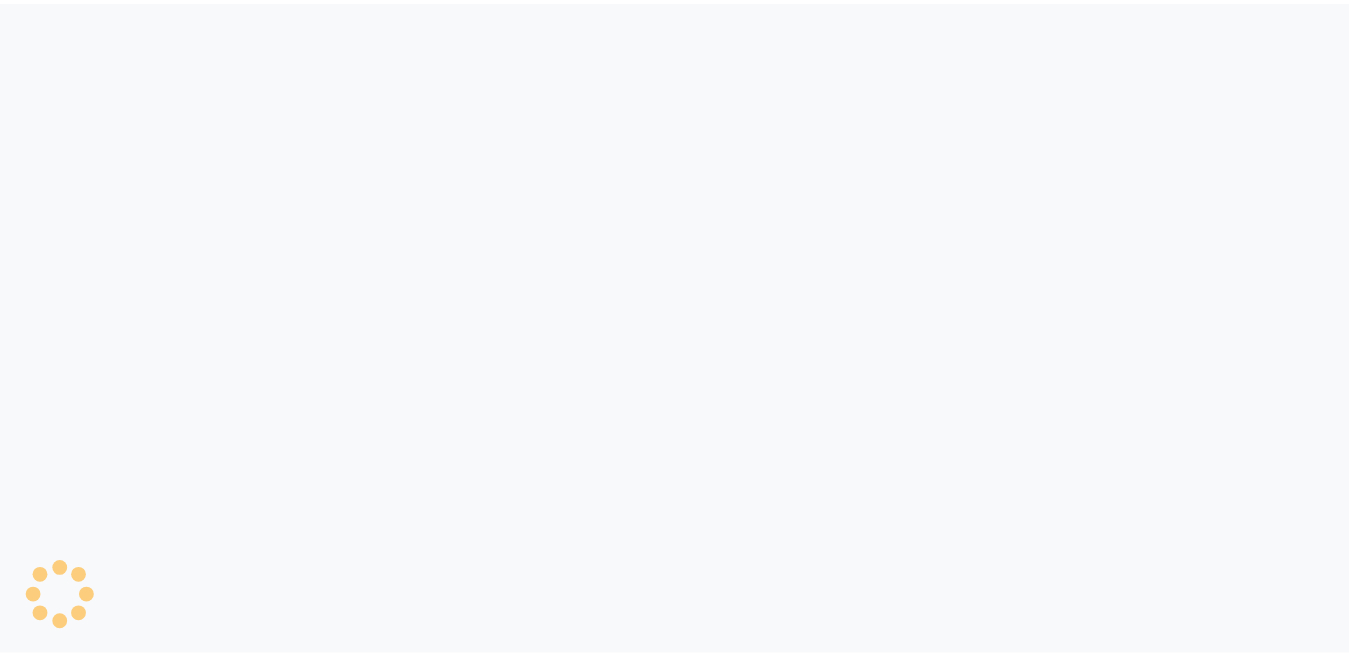 scroll, scrollTop: 0, scrollLeft: 0, axis: both 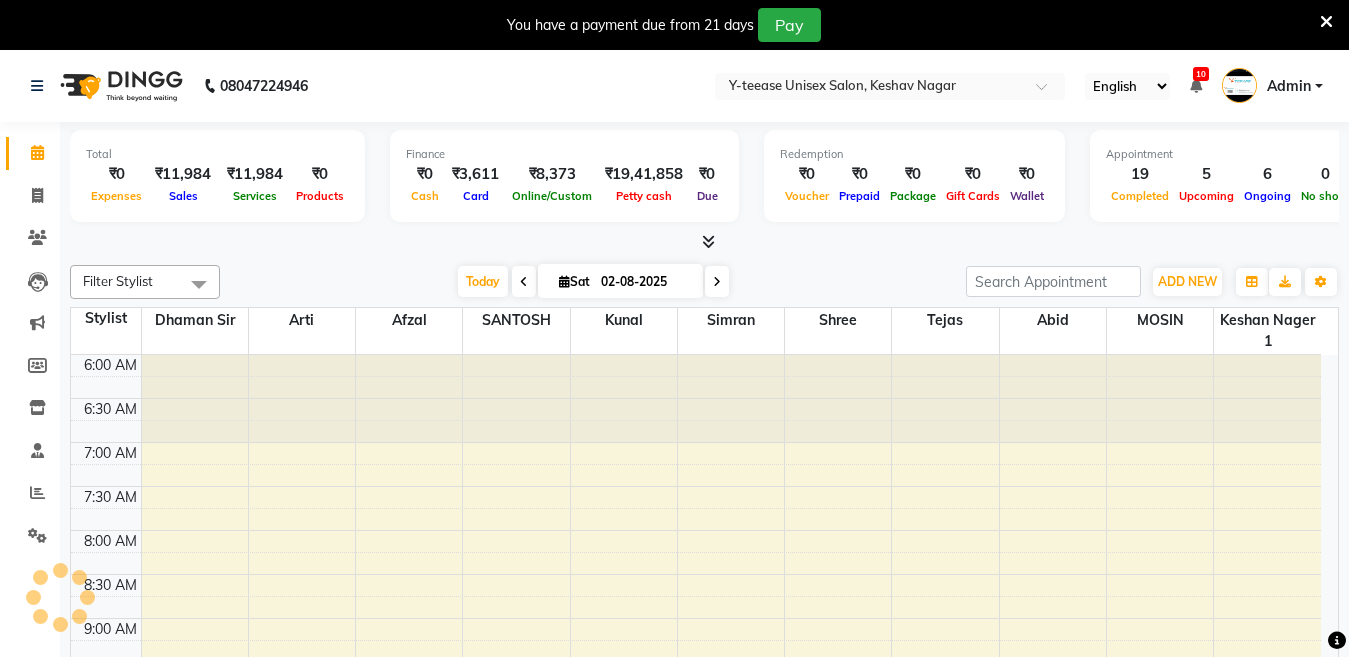 select on "en" 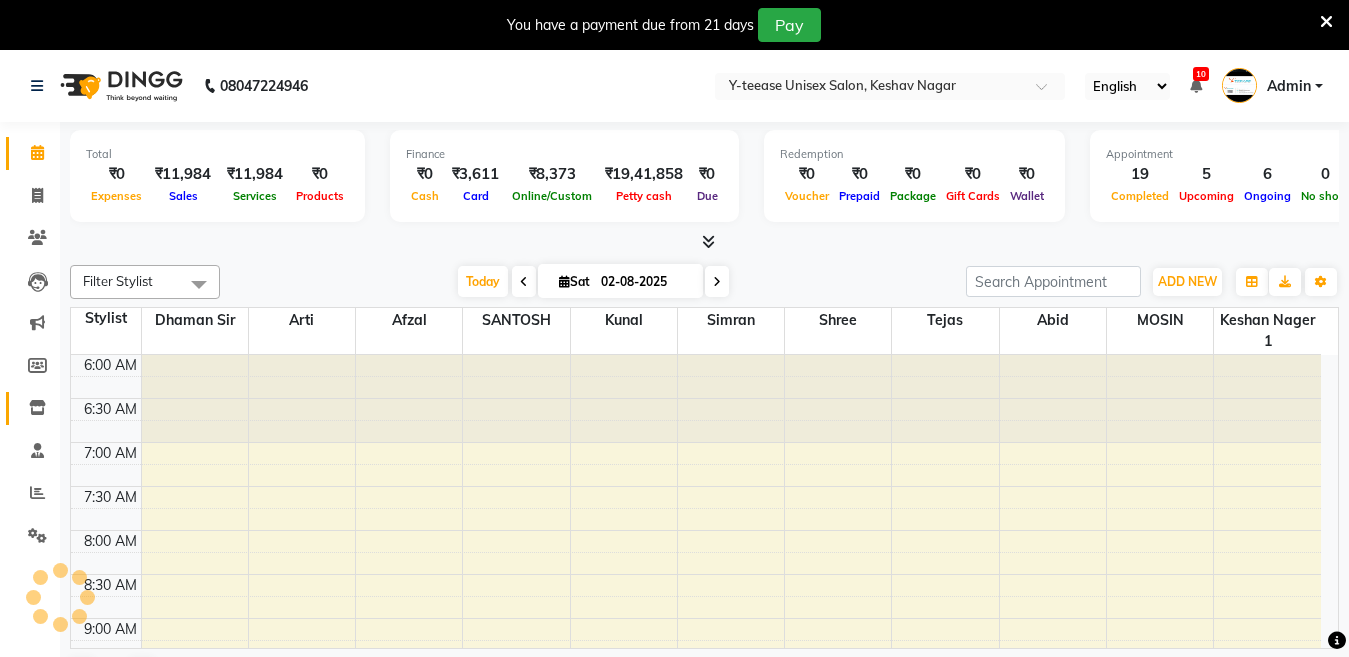 scroll, scrollTop: 0, scrollLeft: 0, axis: both 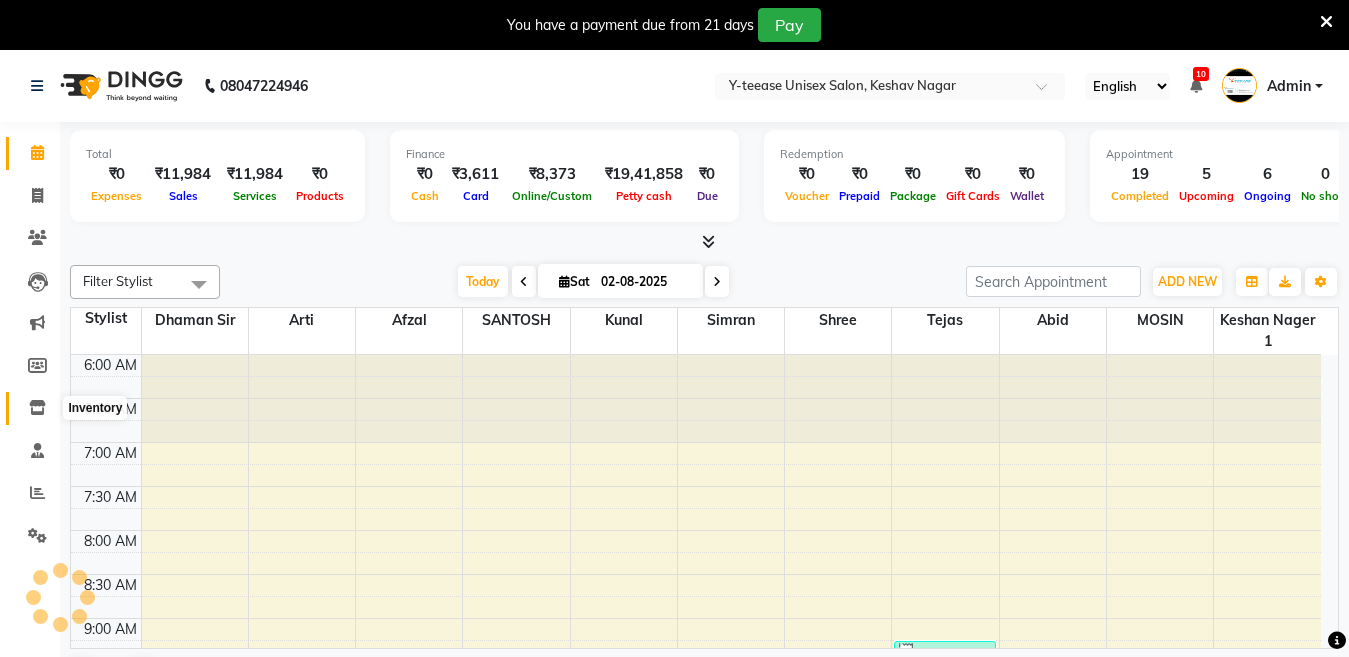 click 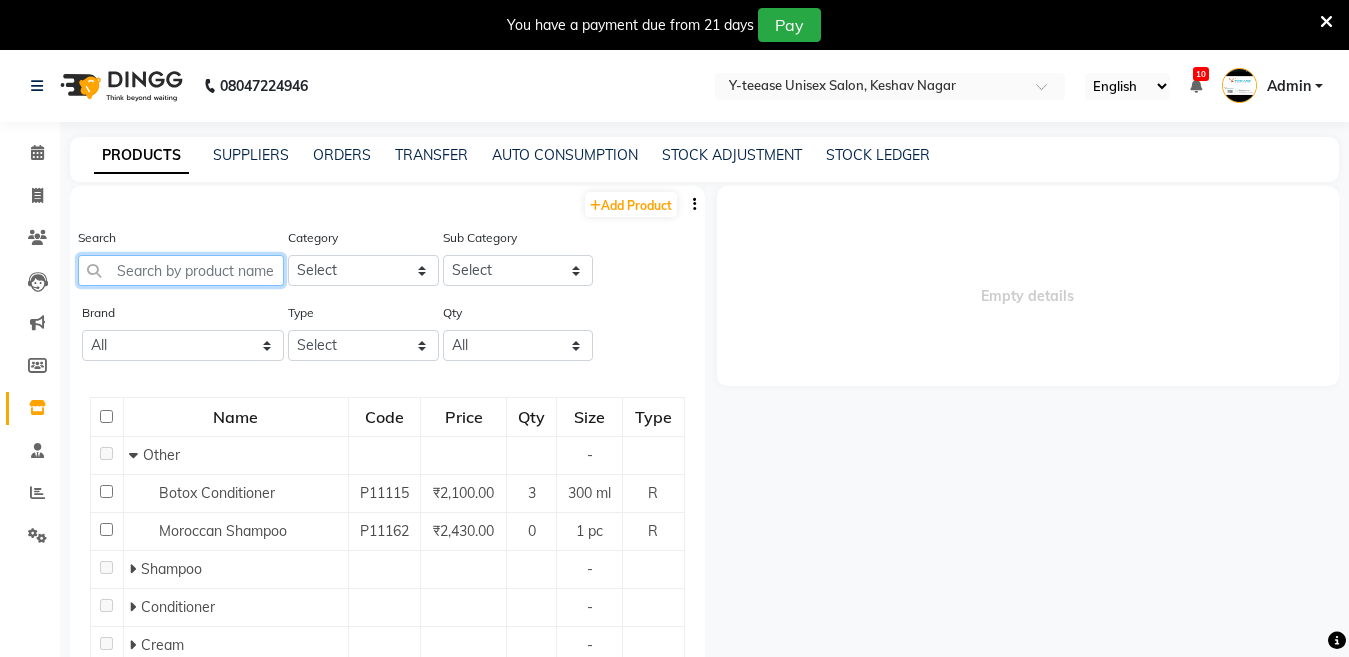 click 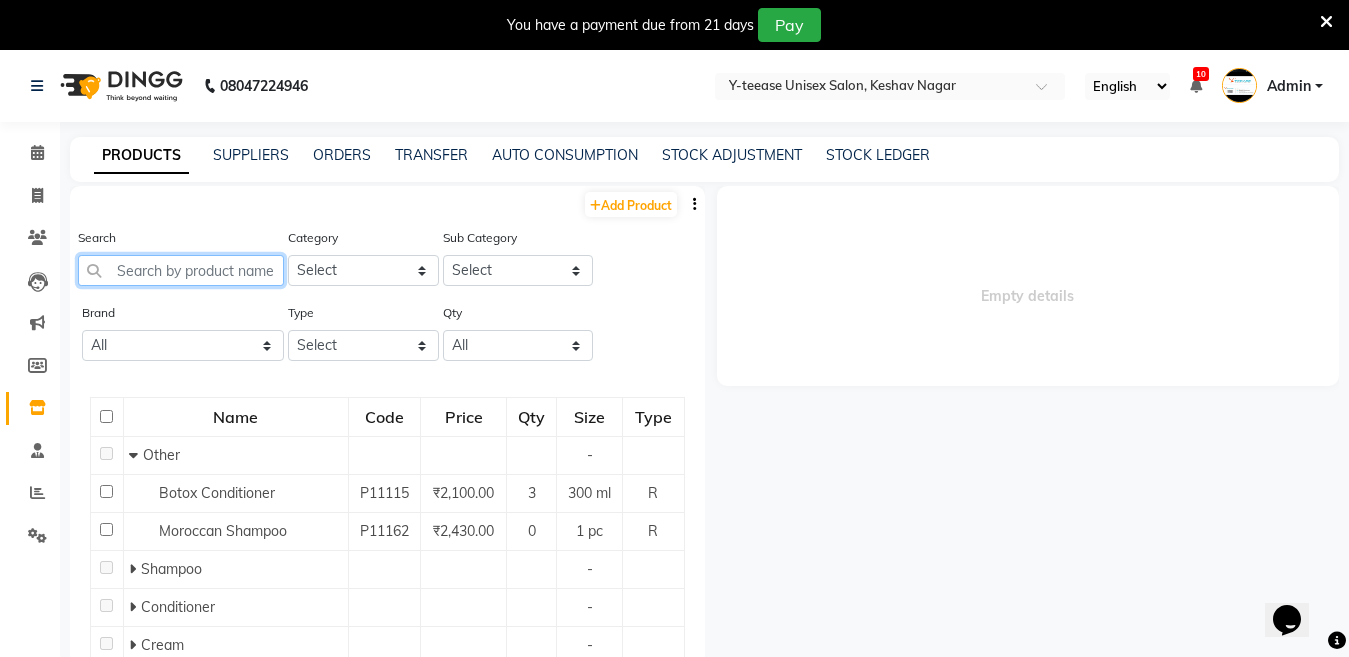 scroll, scrollTop: 0, scrollLeft: 0, axis: both 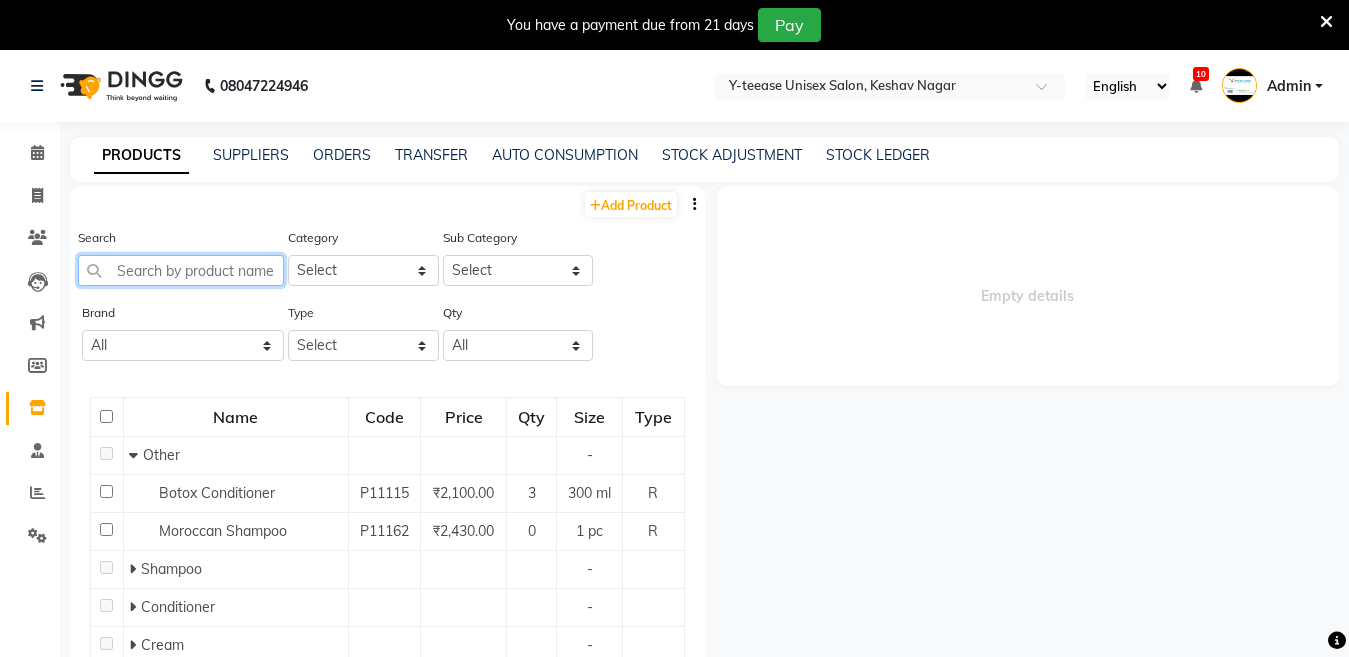 paste on "OSIS DUST  IT 10 ML" 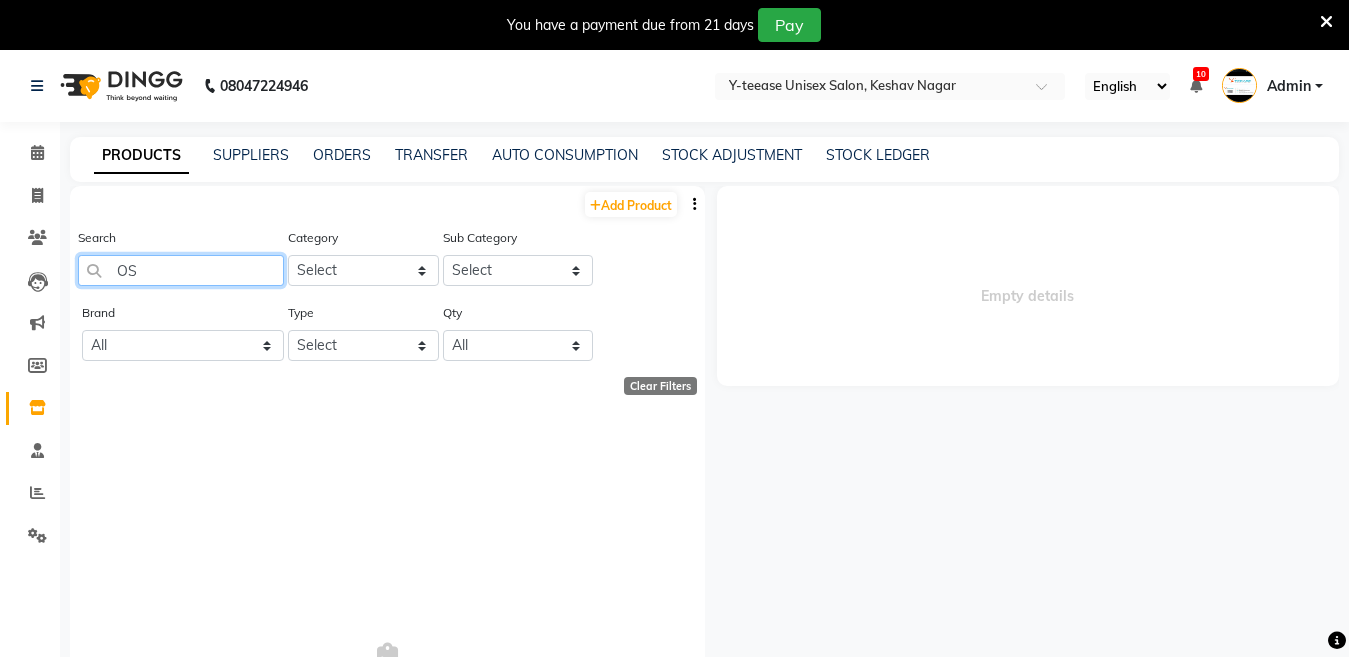 type on "O" 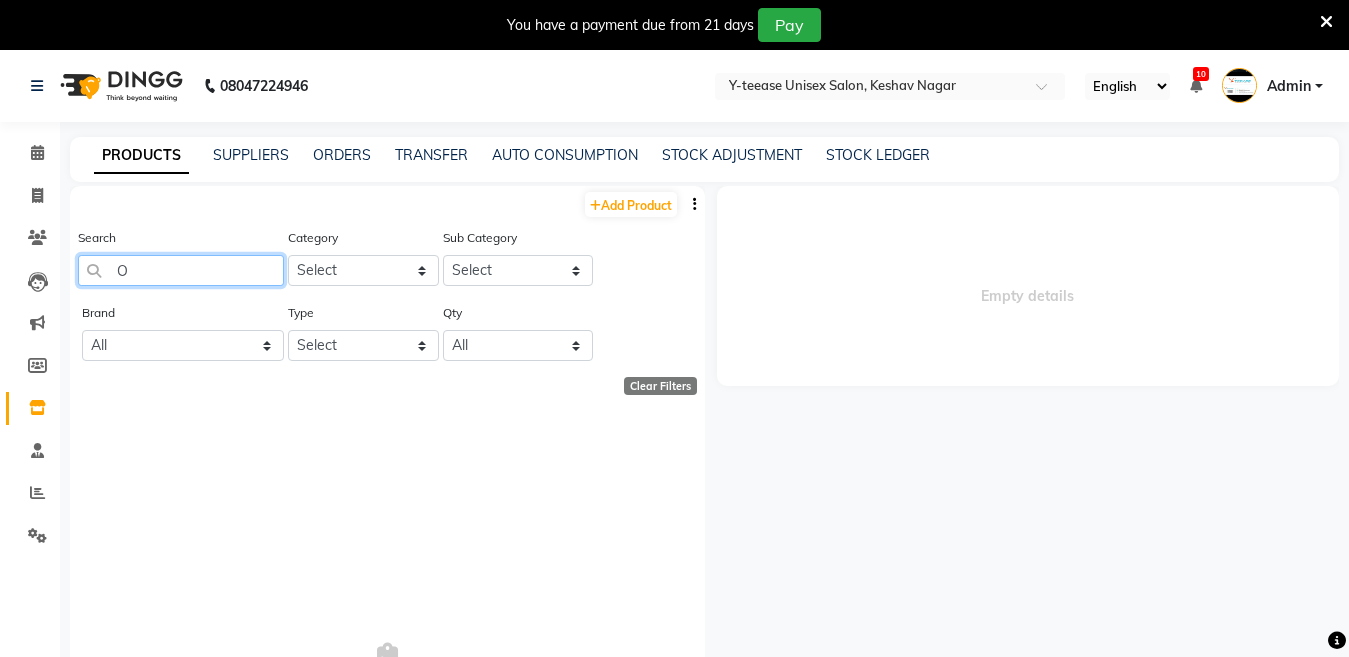 type 